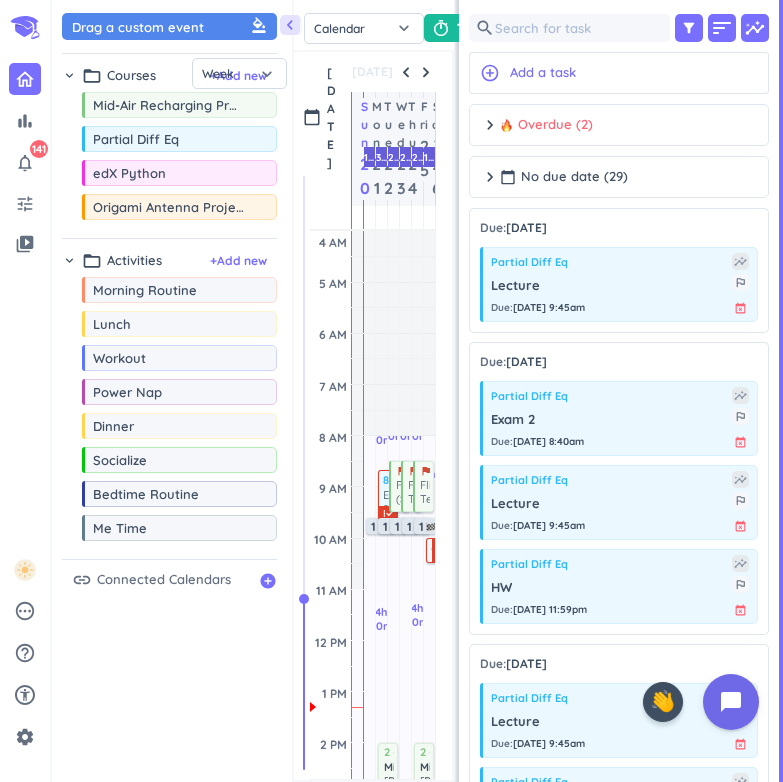 scroll, scrollTop: 0, scrollLeft: 0, axis: both 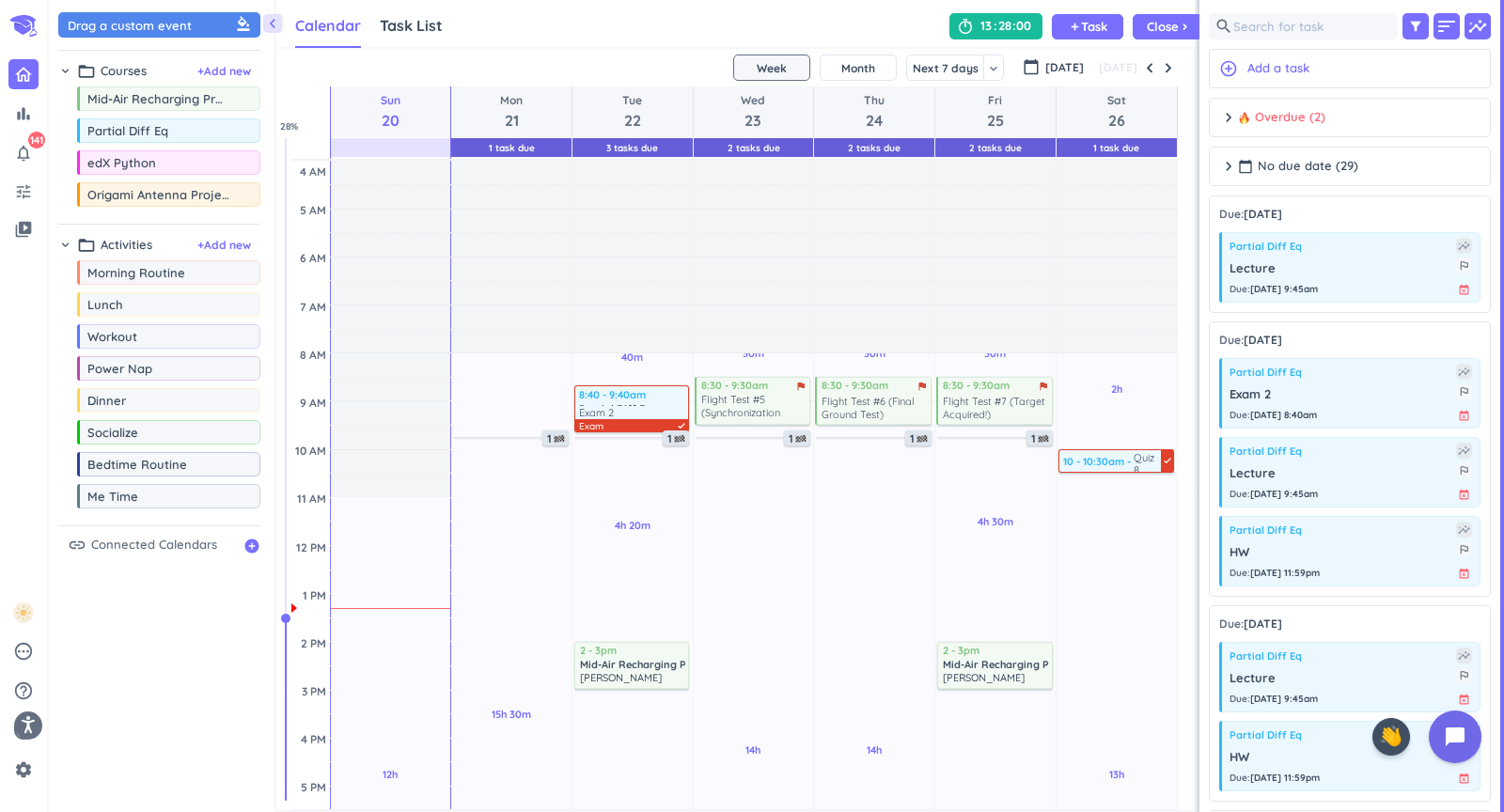click on "13 28 00" at bounding box center [995, 26] 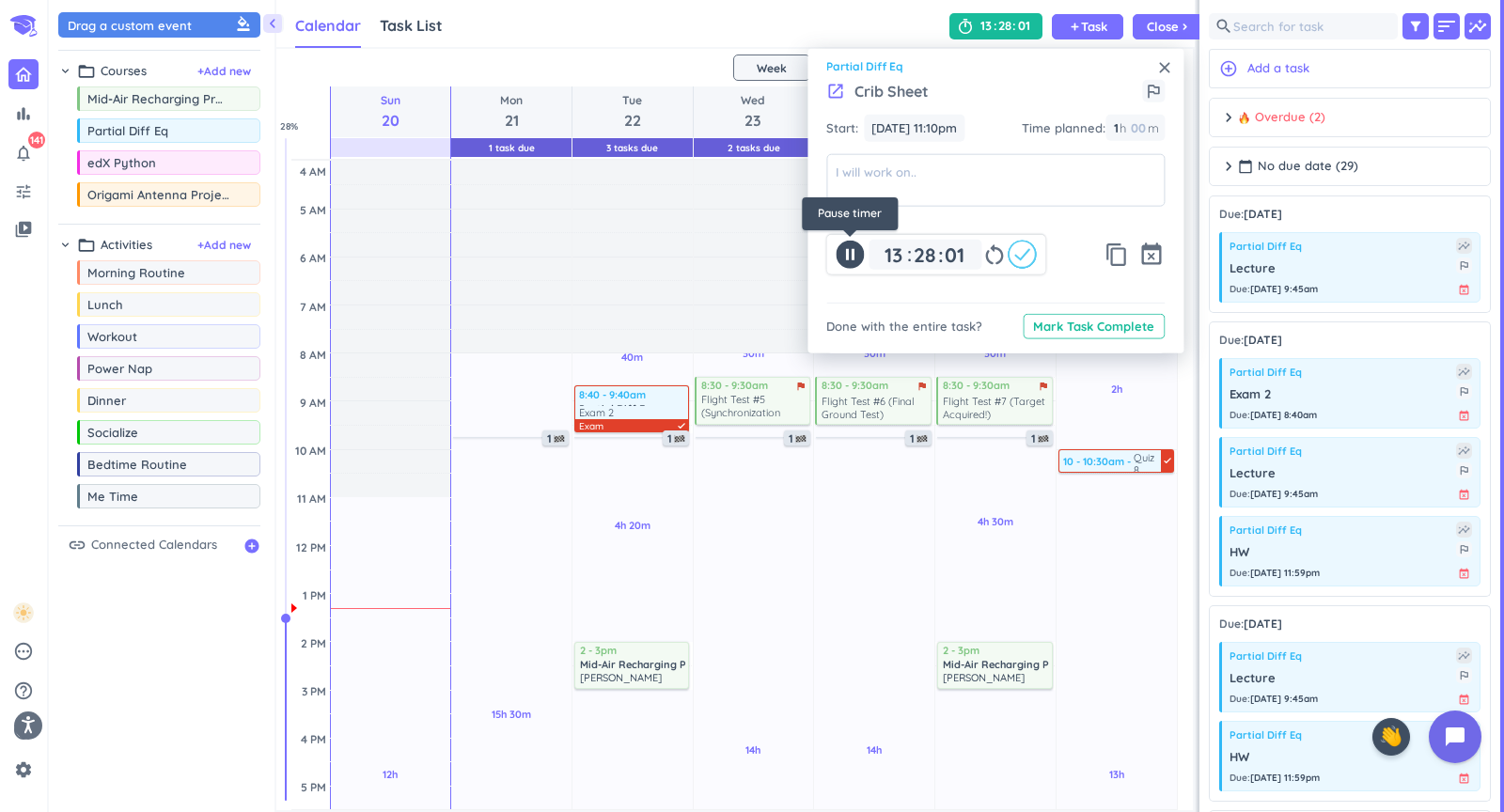 click 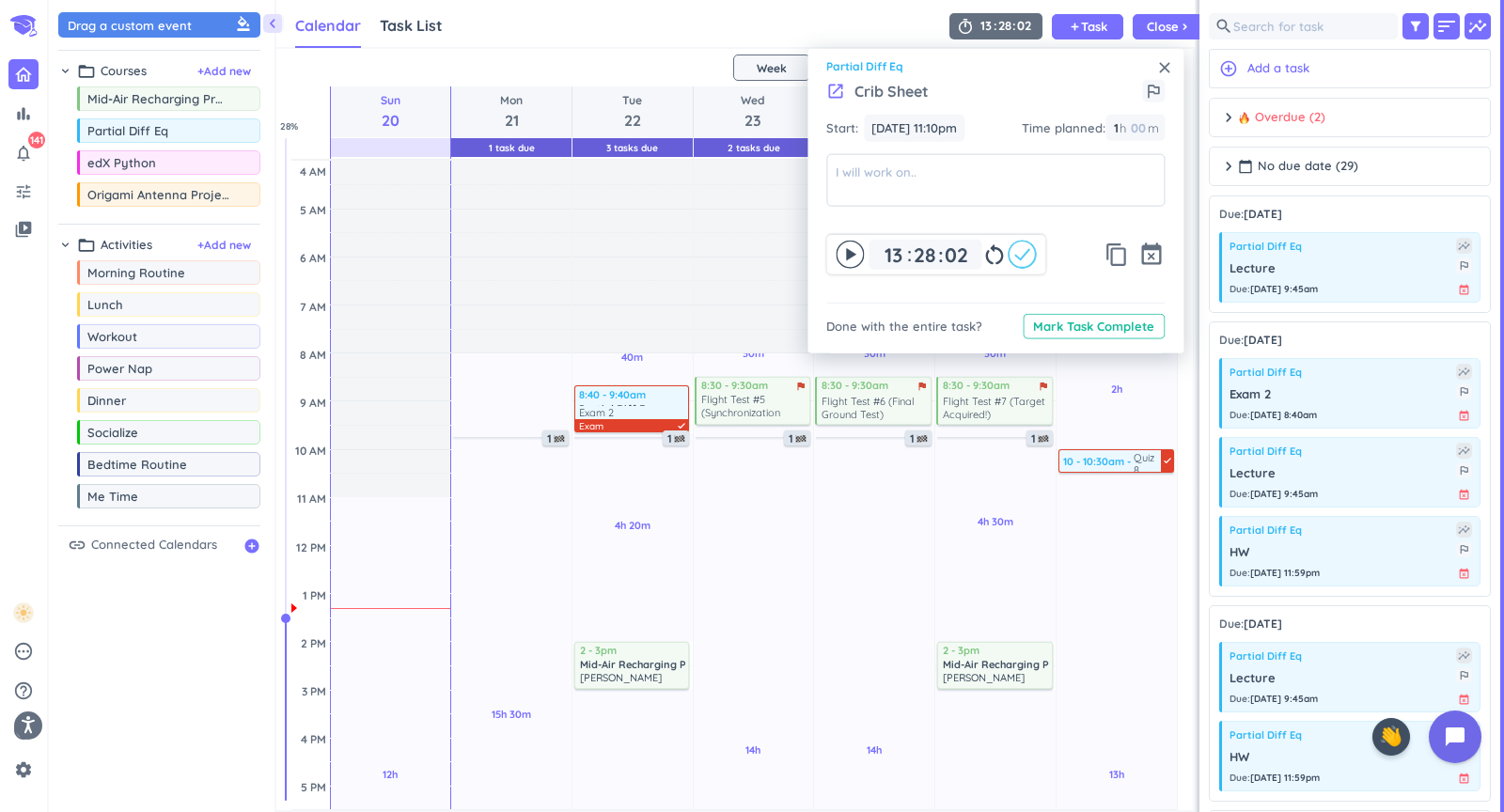 click on "restart_alt" at bounding box center (995, 255) 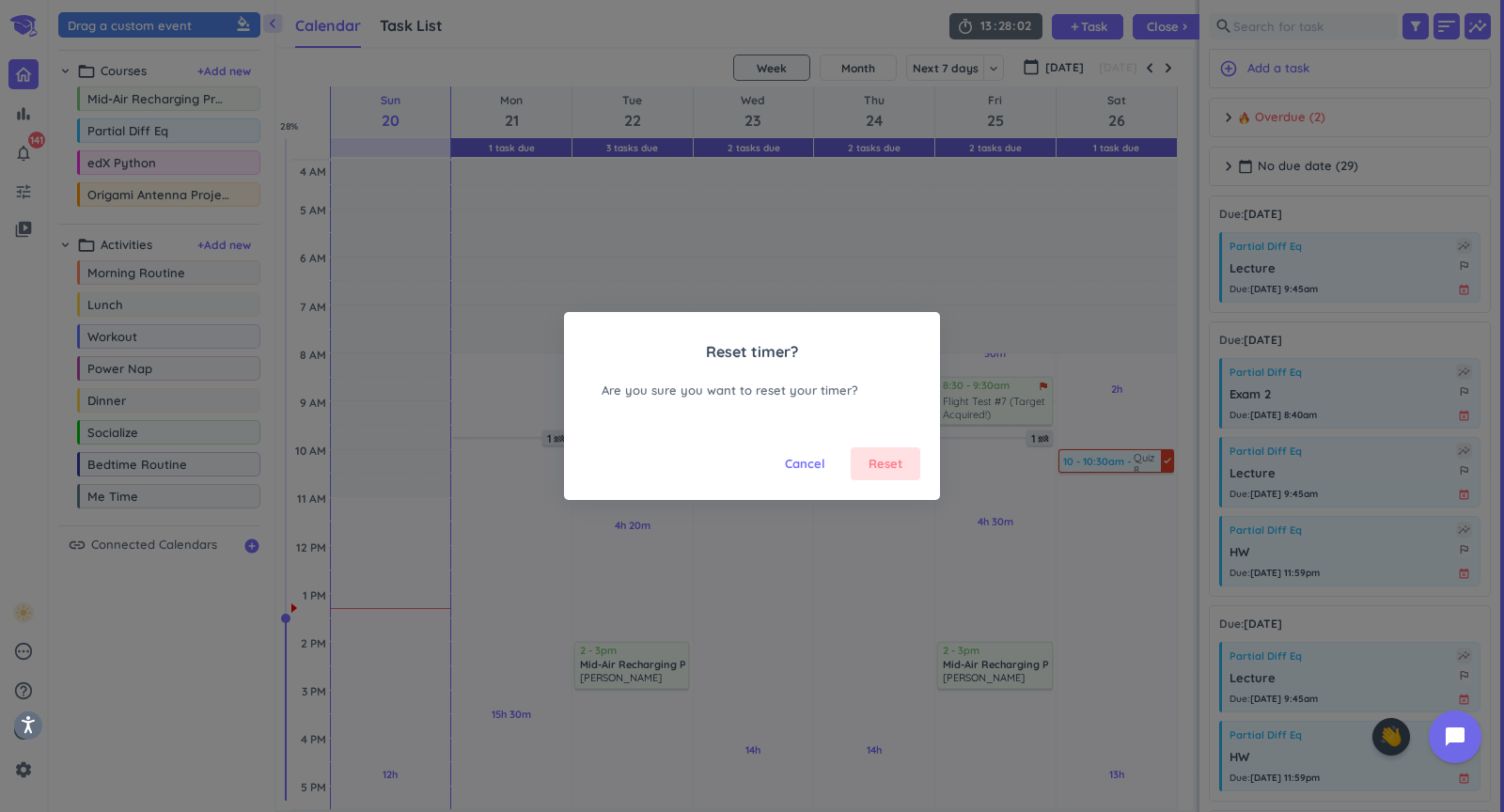 click on "Reset" at bounding box center (885, 464) 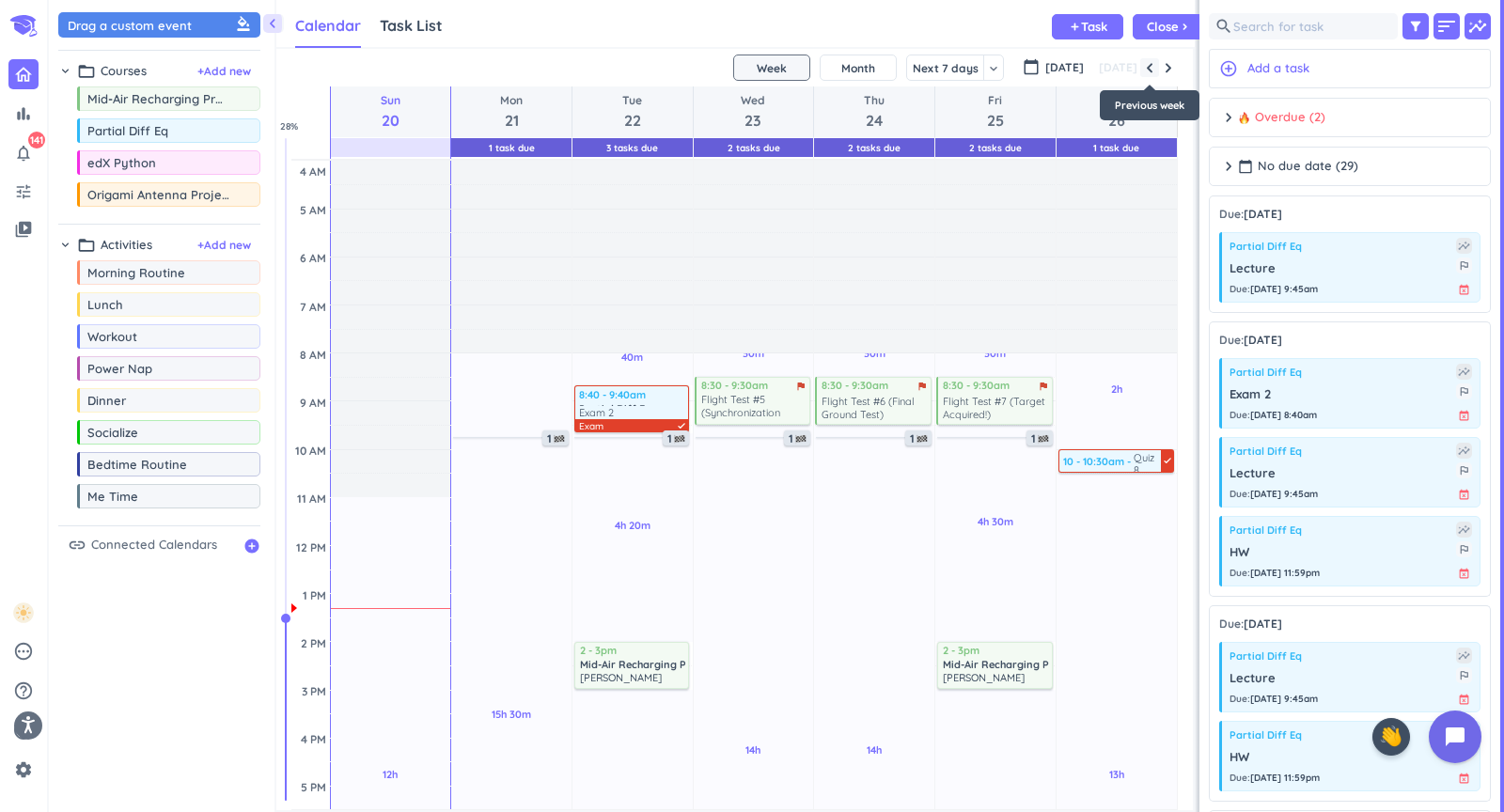 click at bounding box center [1150, 68] 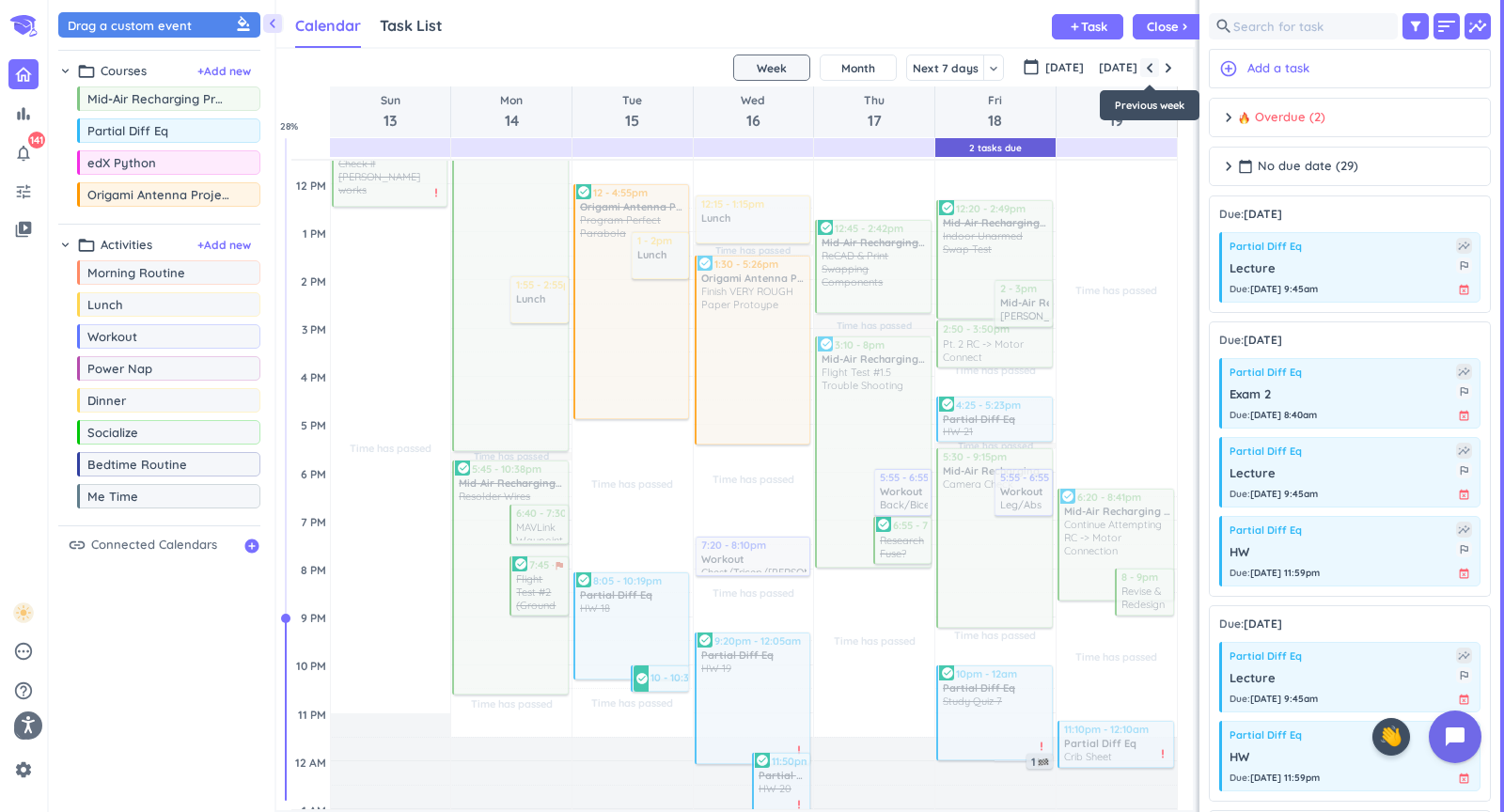 scroll, scrollTop: 505, scrollLeft: 0, axis: vertical 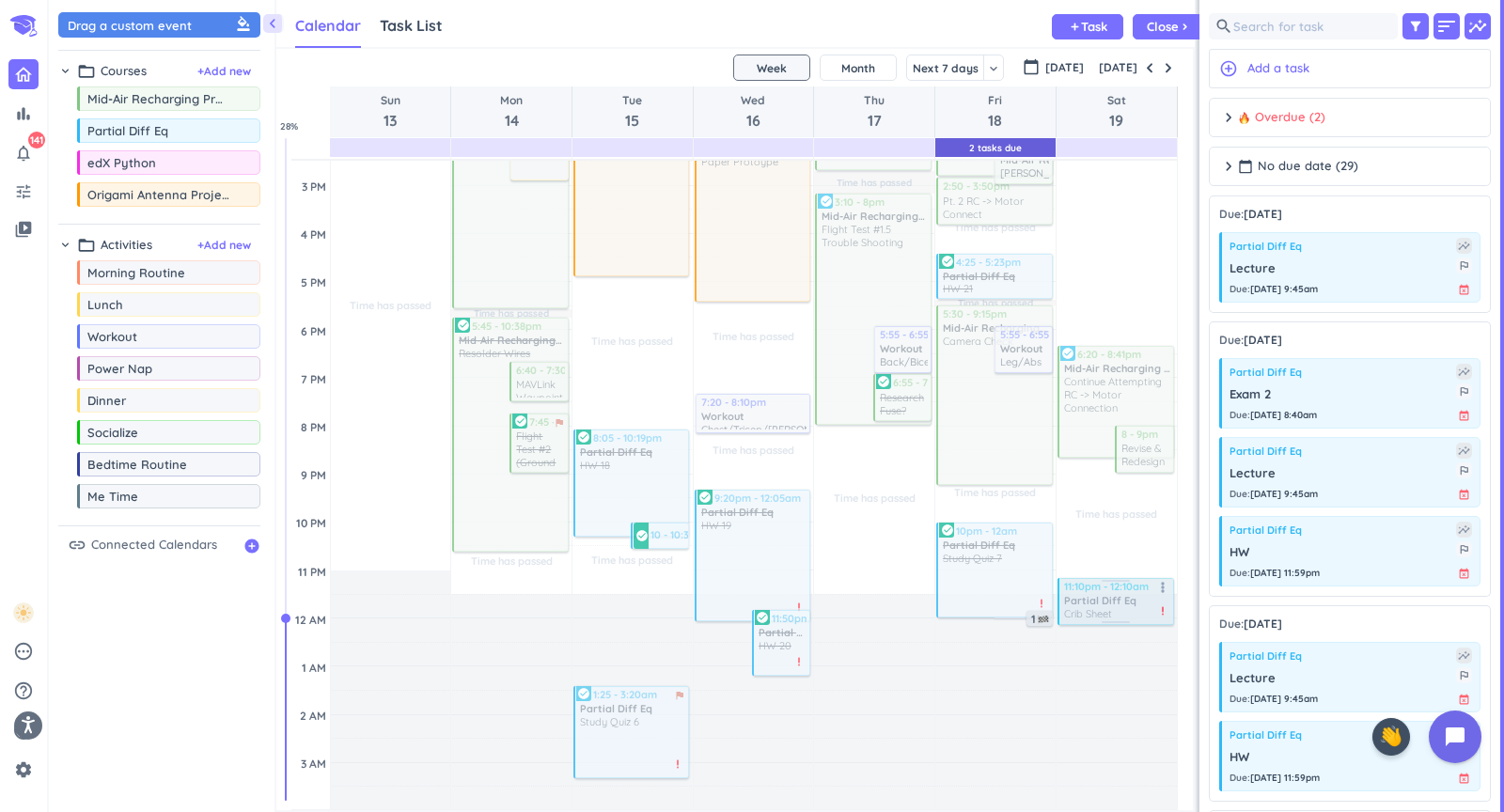 click at bounding box center [1115, 601] 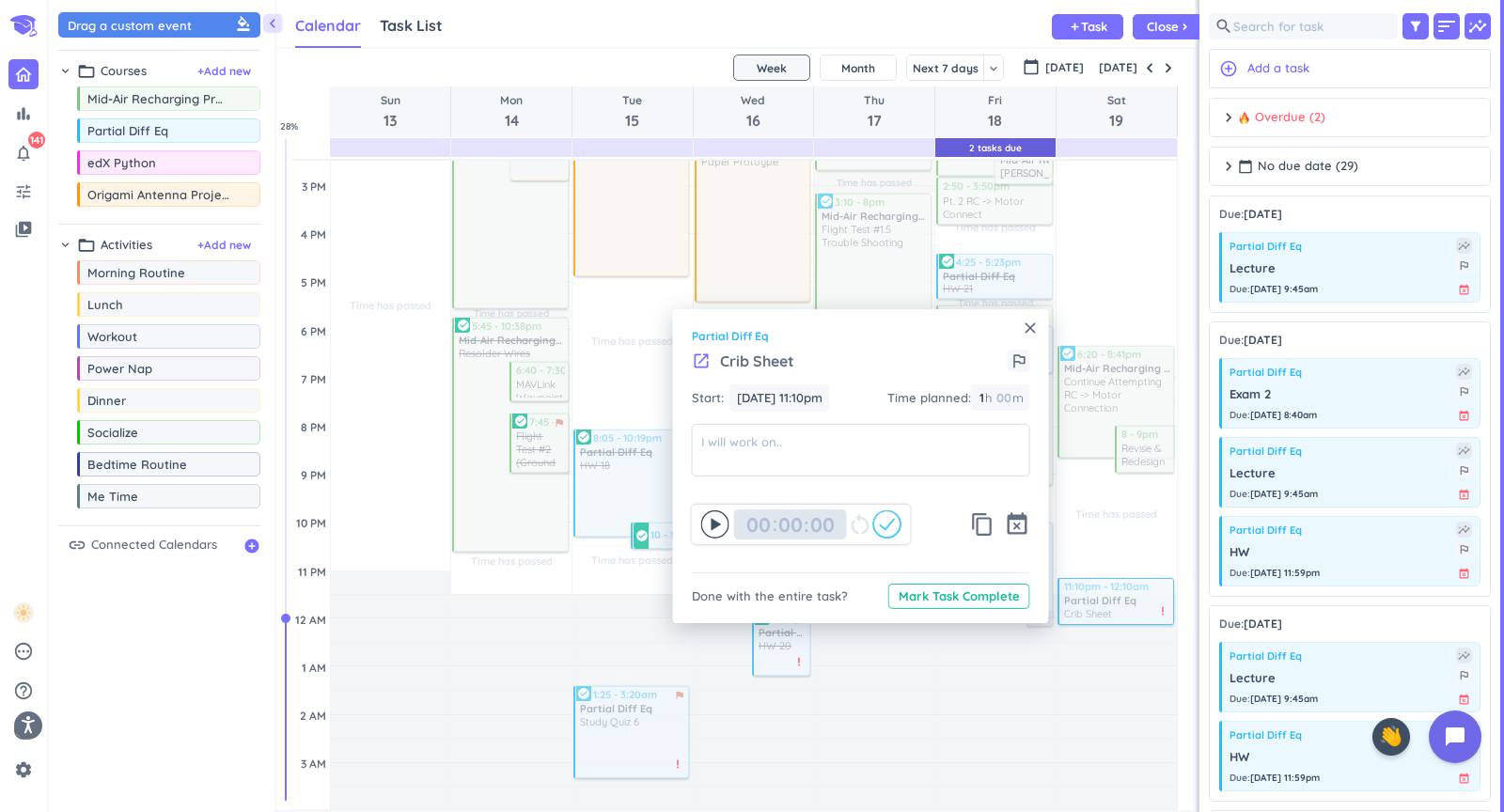 click at bounding box center [788, 524] 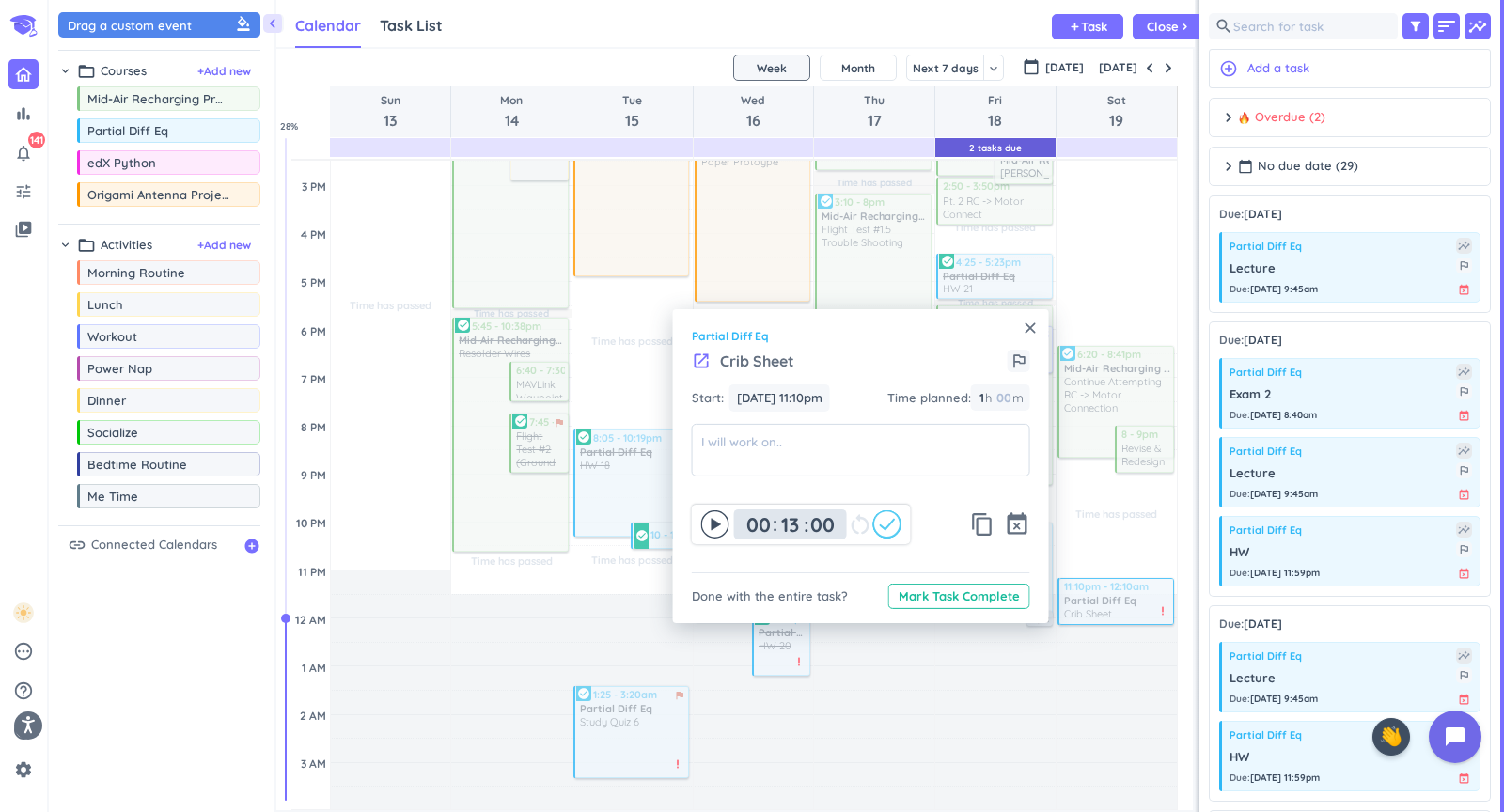 type on "01" 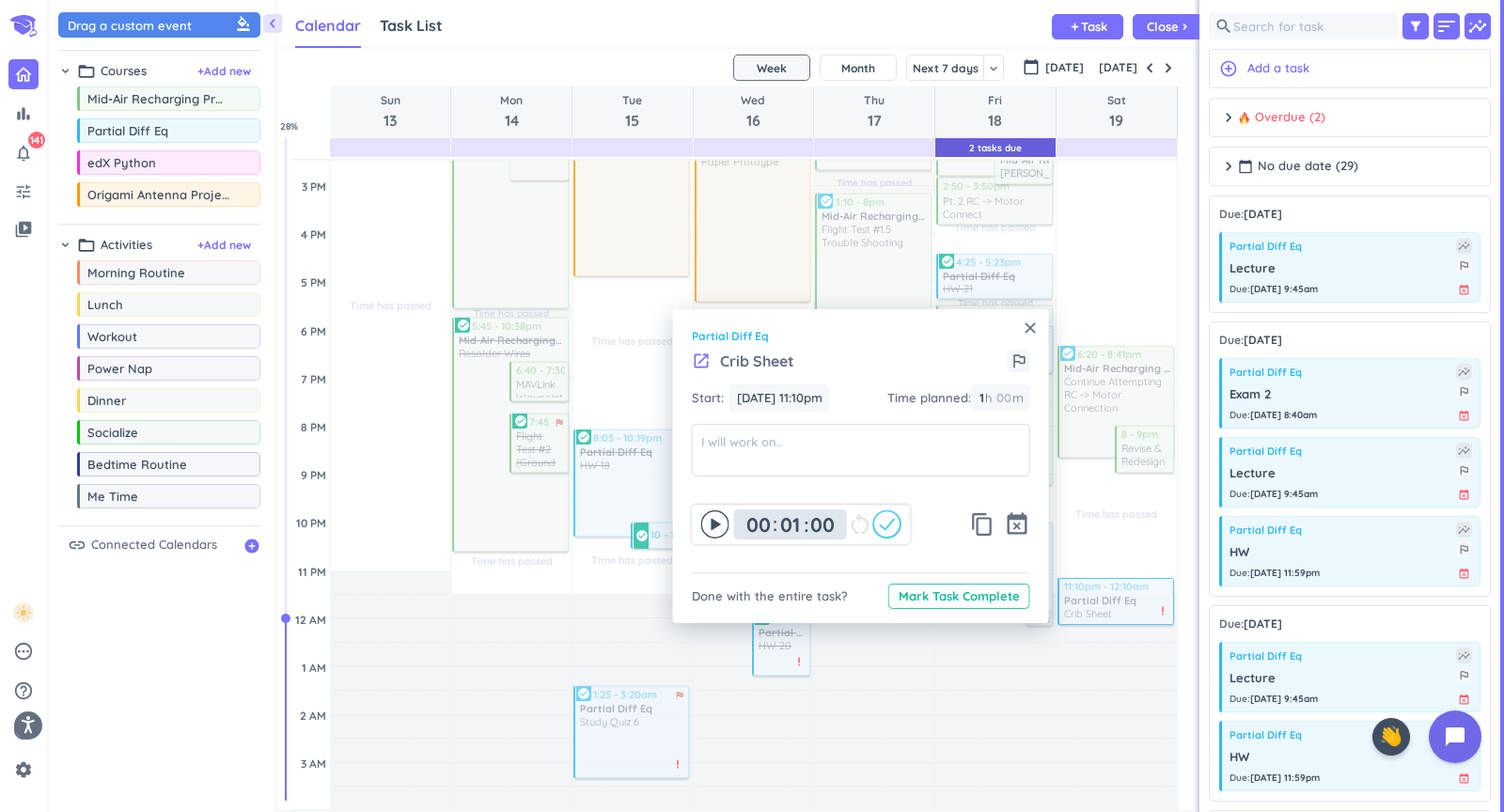 type 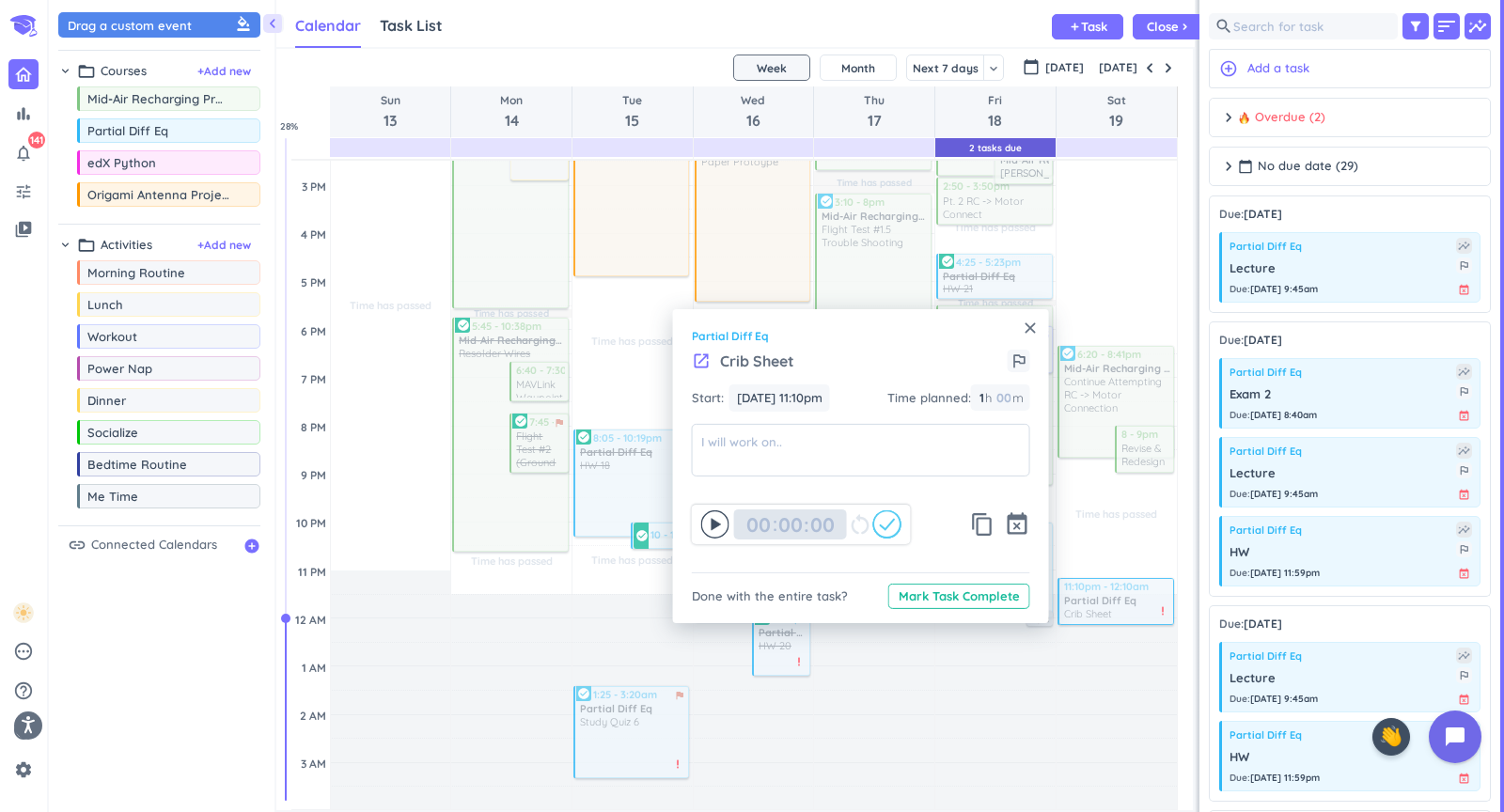 type on "00" 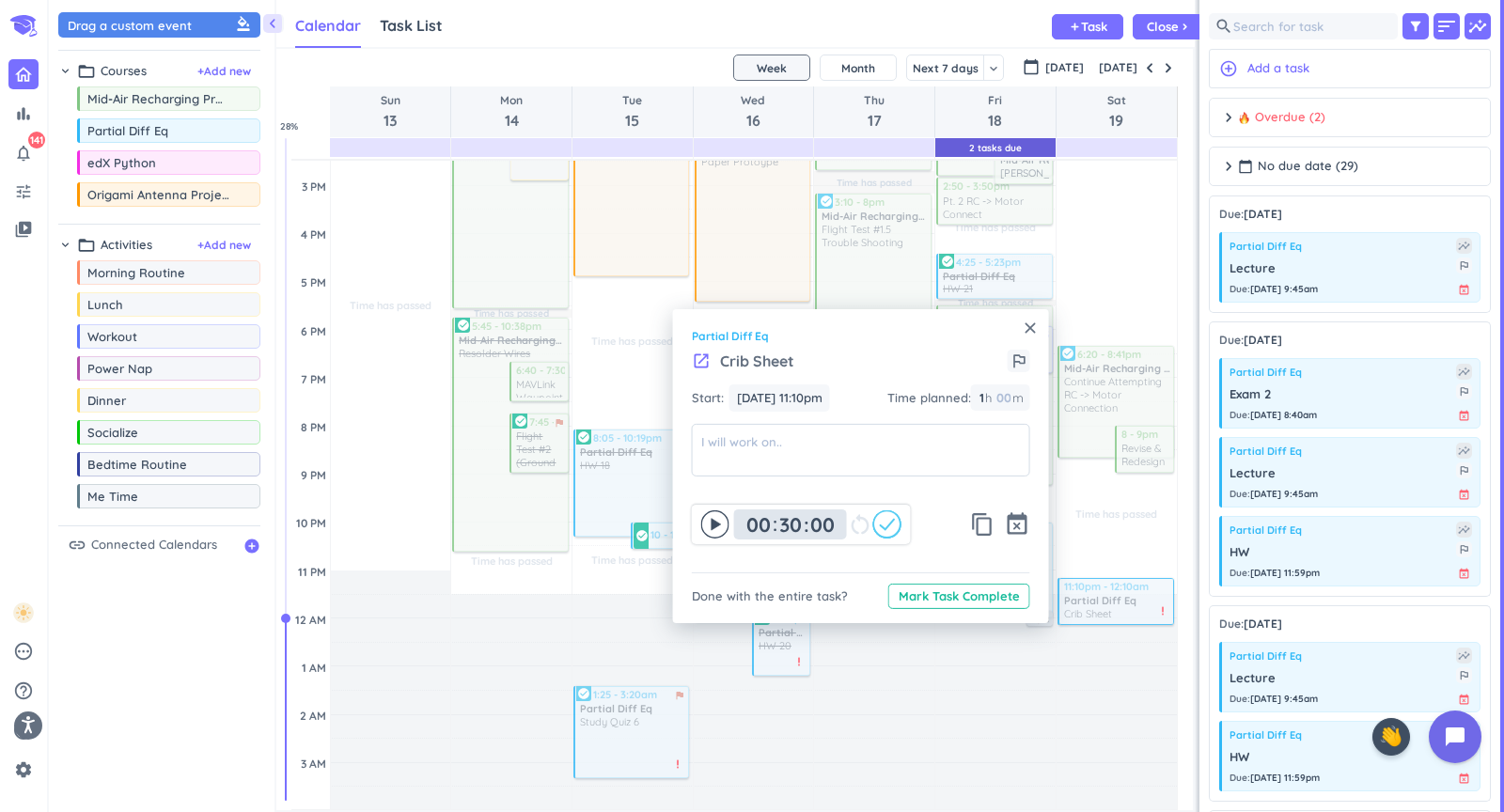 type on "30" 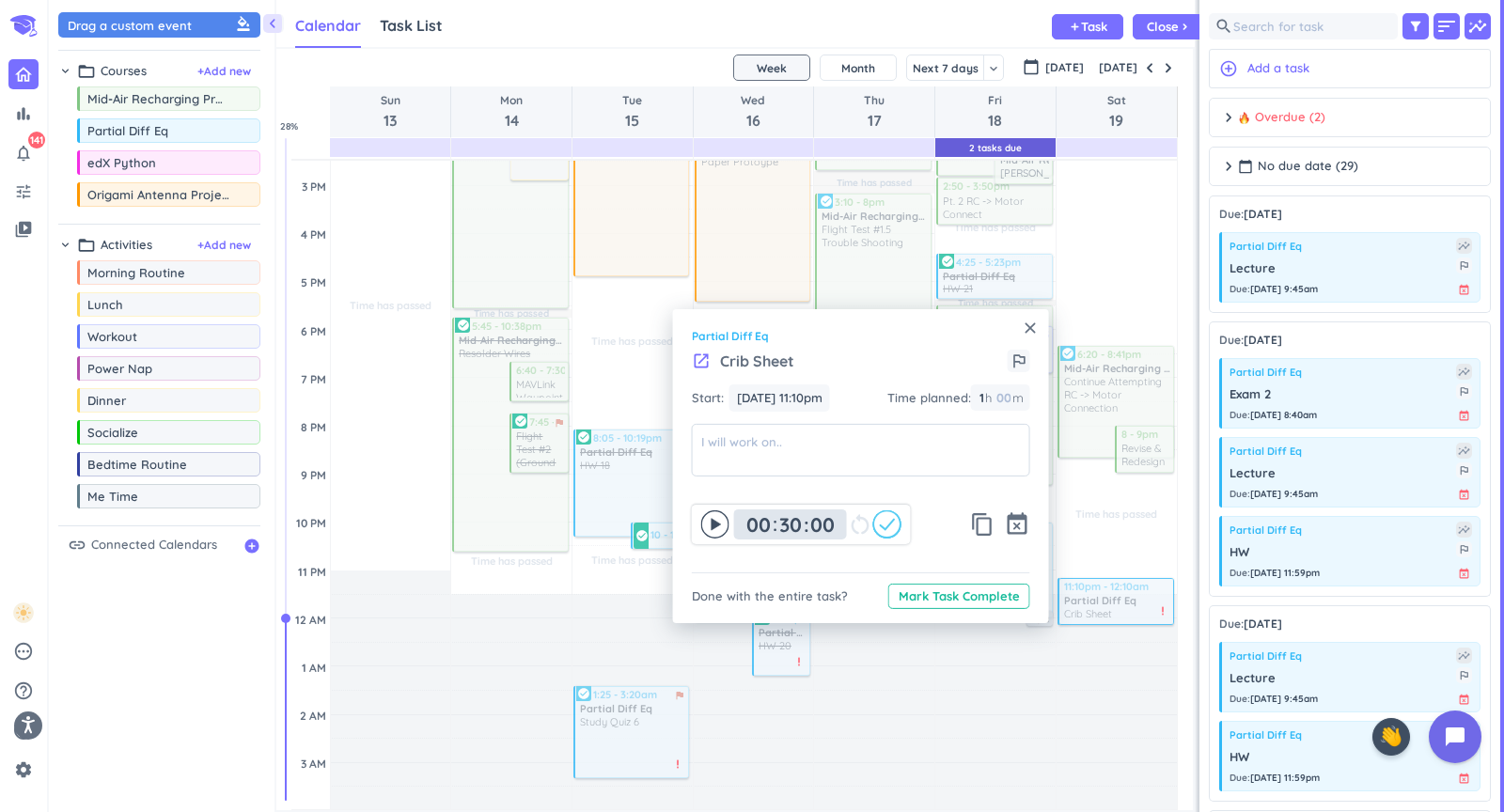 click on "00" at bounding box center [756, 524] 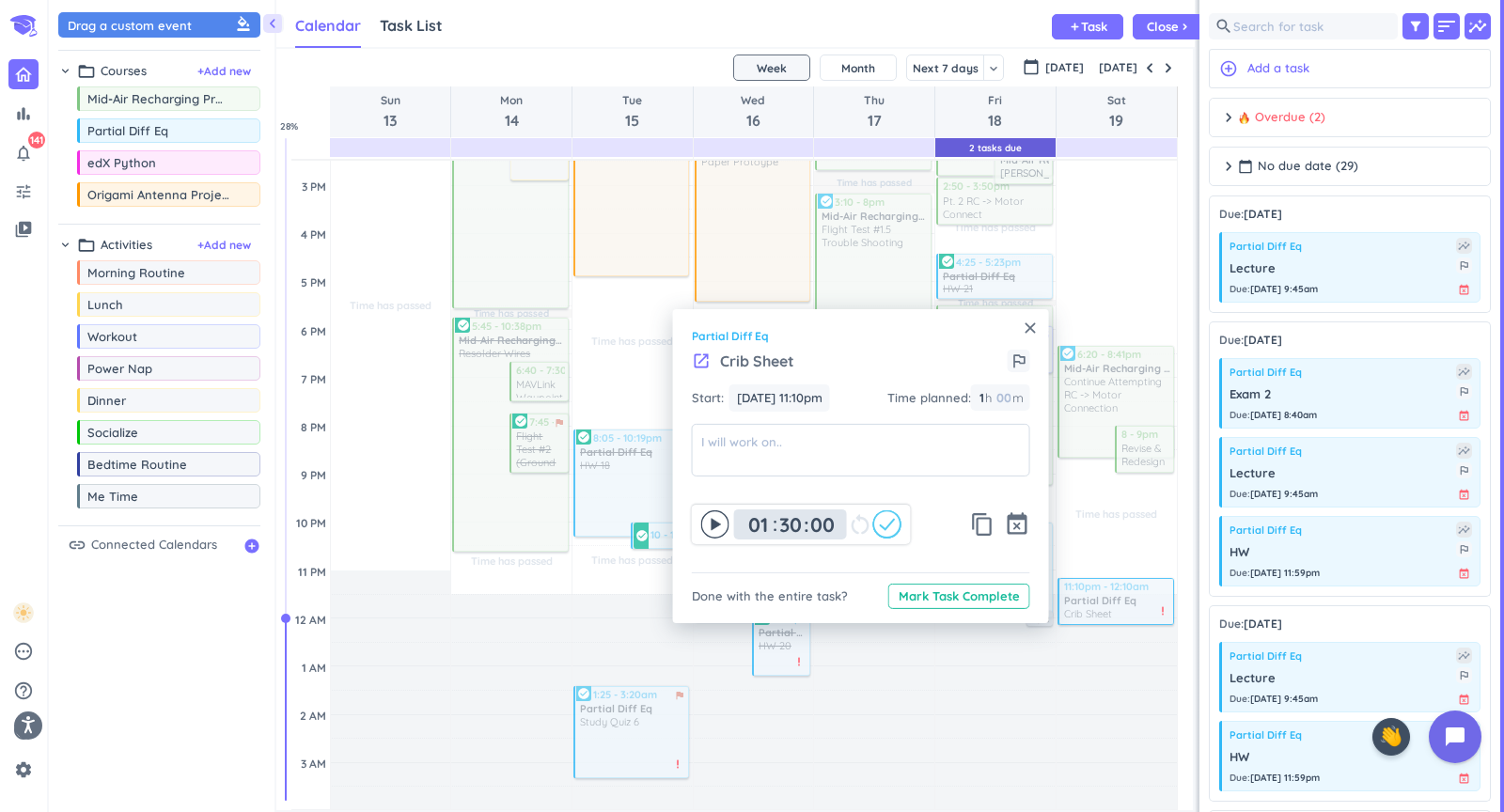 type on "01" 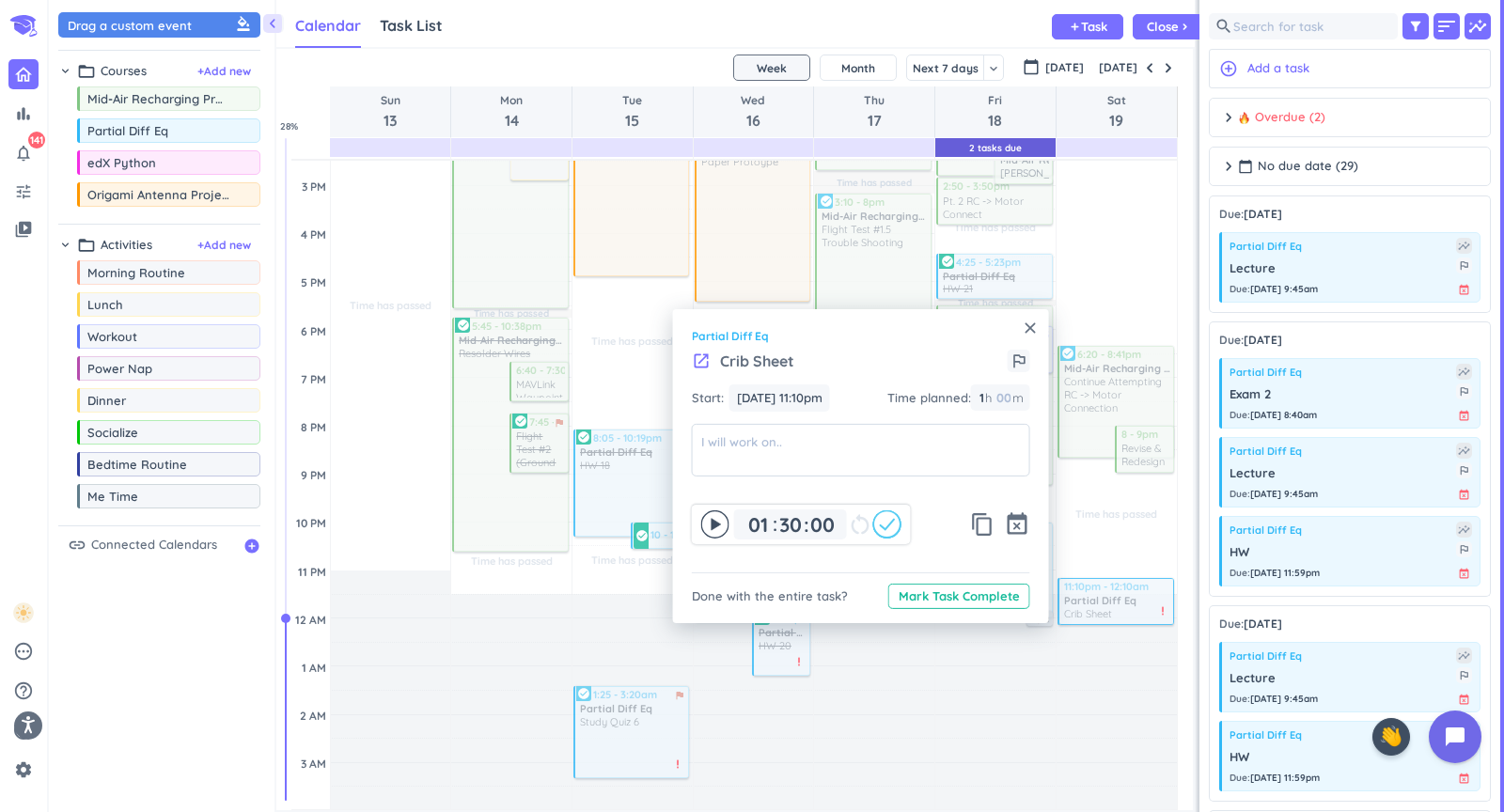 click 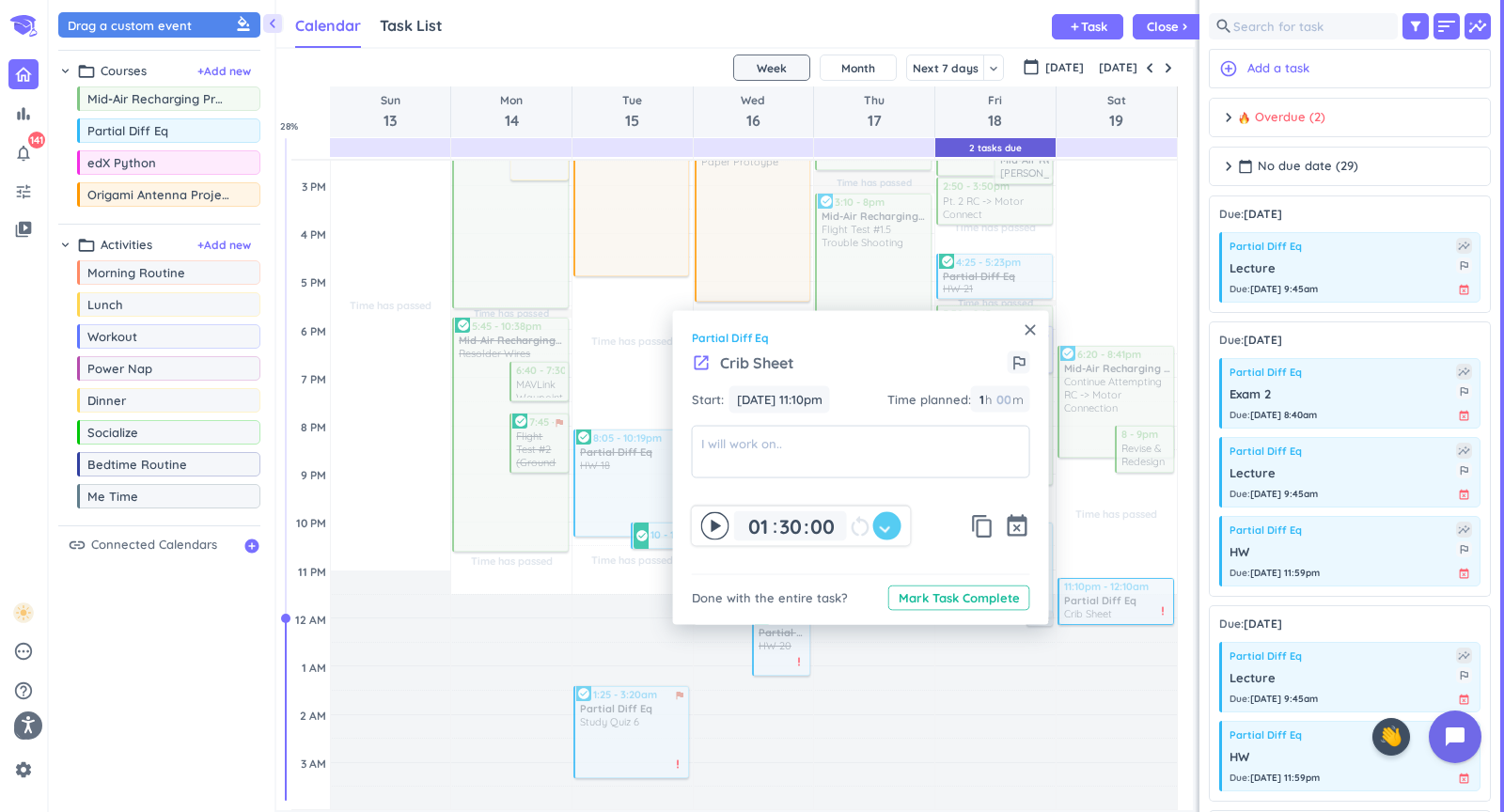 type on "30" 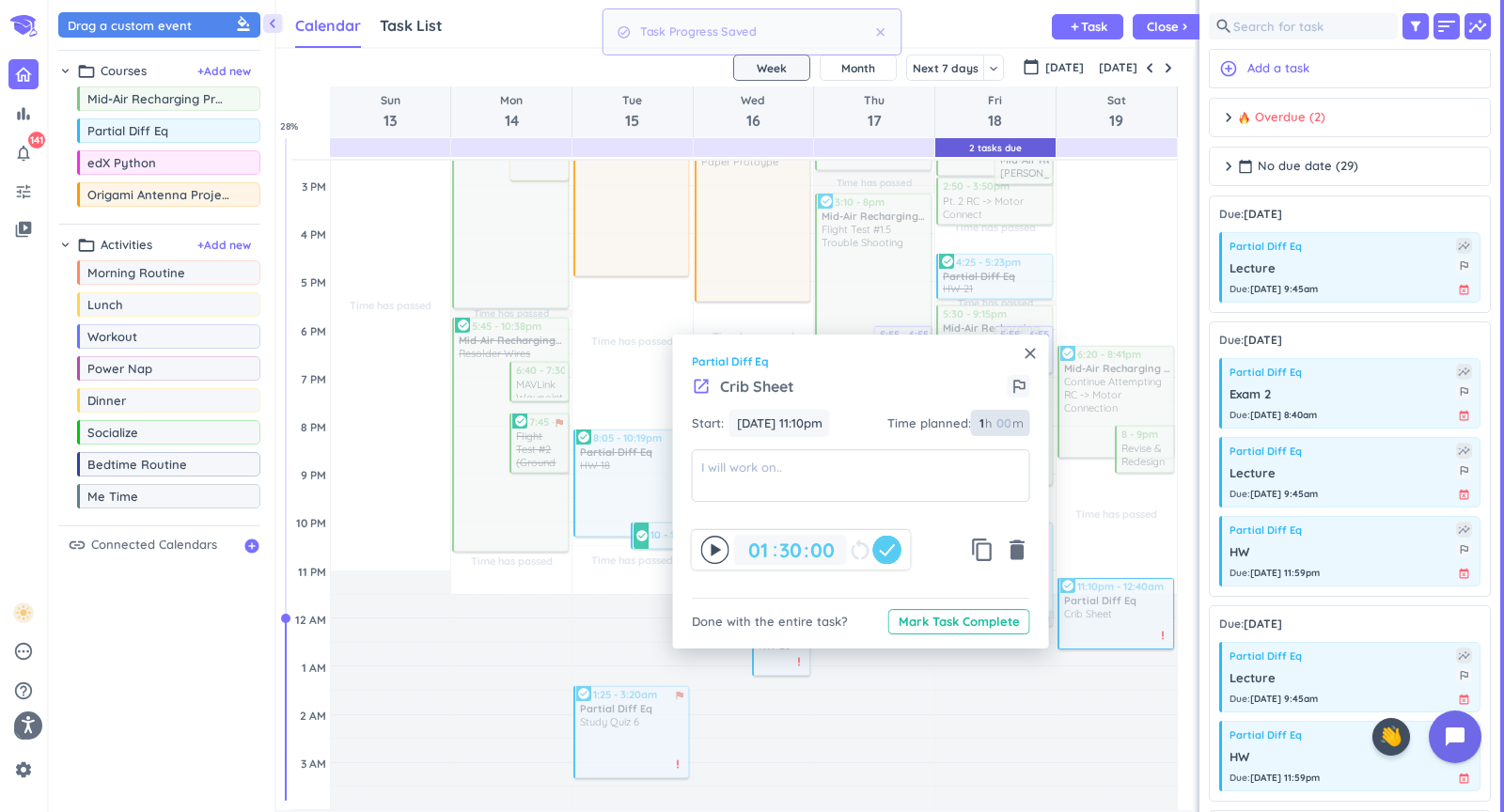 click at bounding box center [1003, 424] 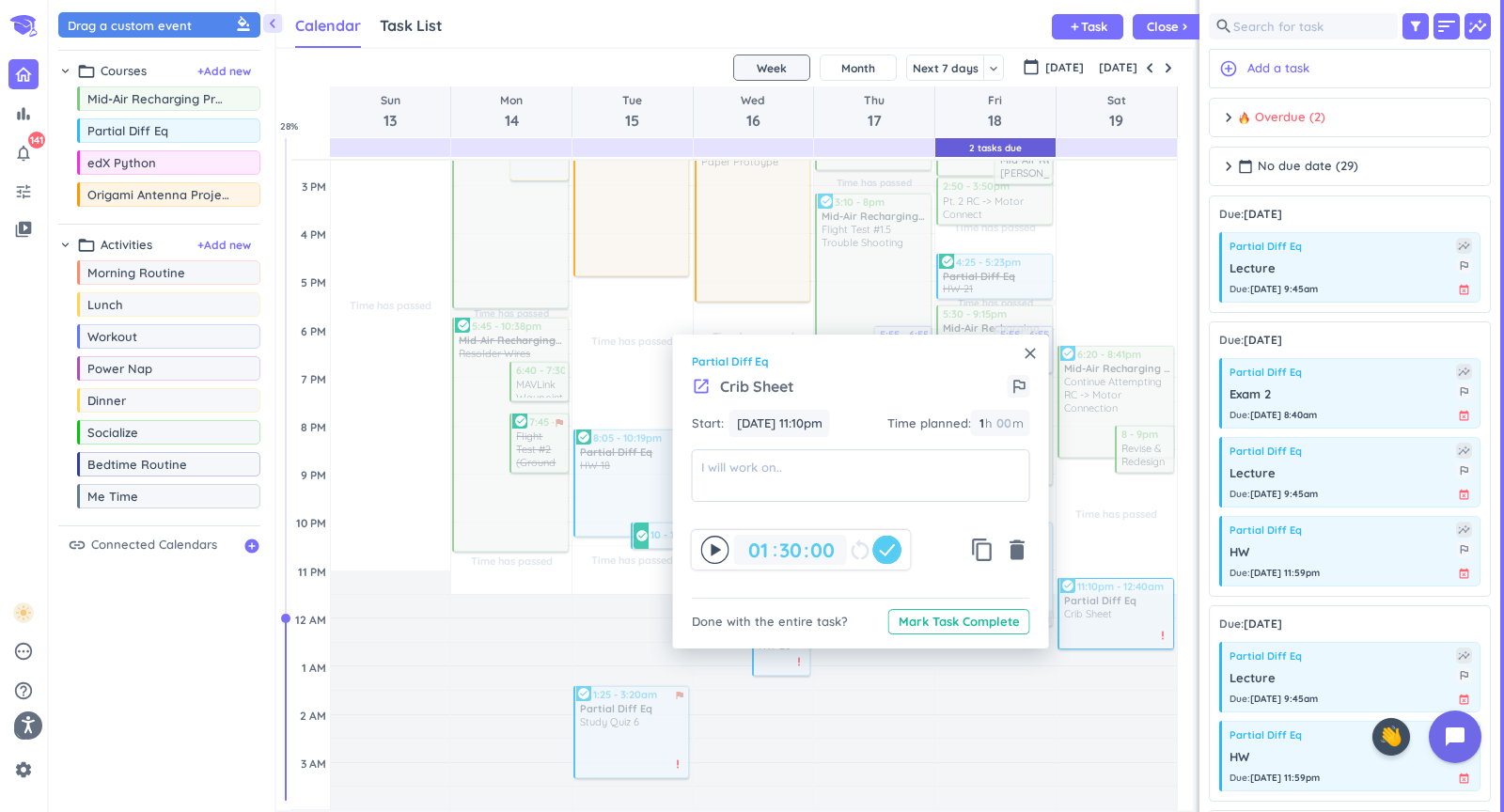 click on "Crib Sheet" at bounding box center (757, 386) 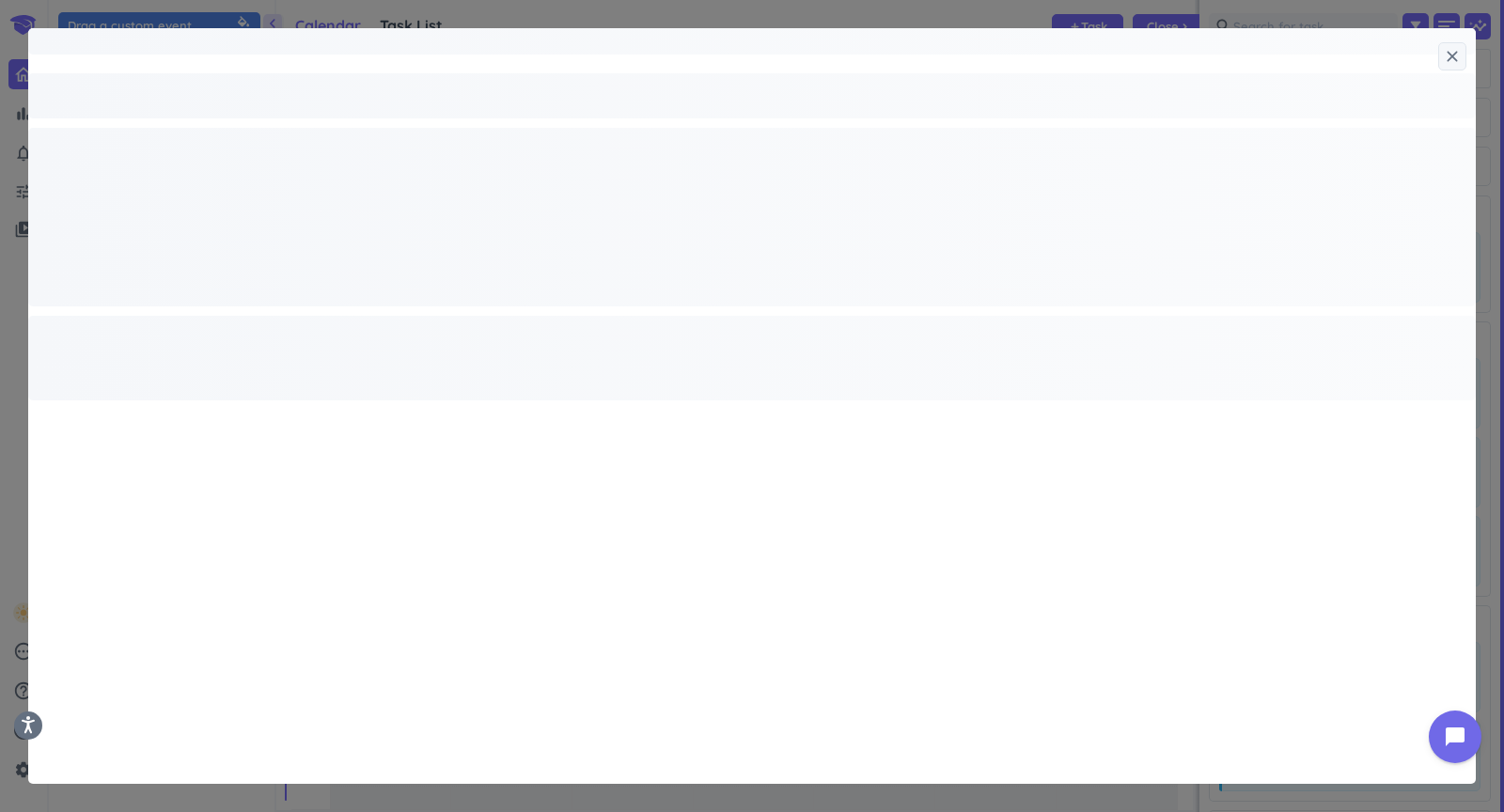 type on "x" 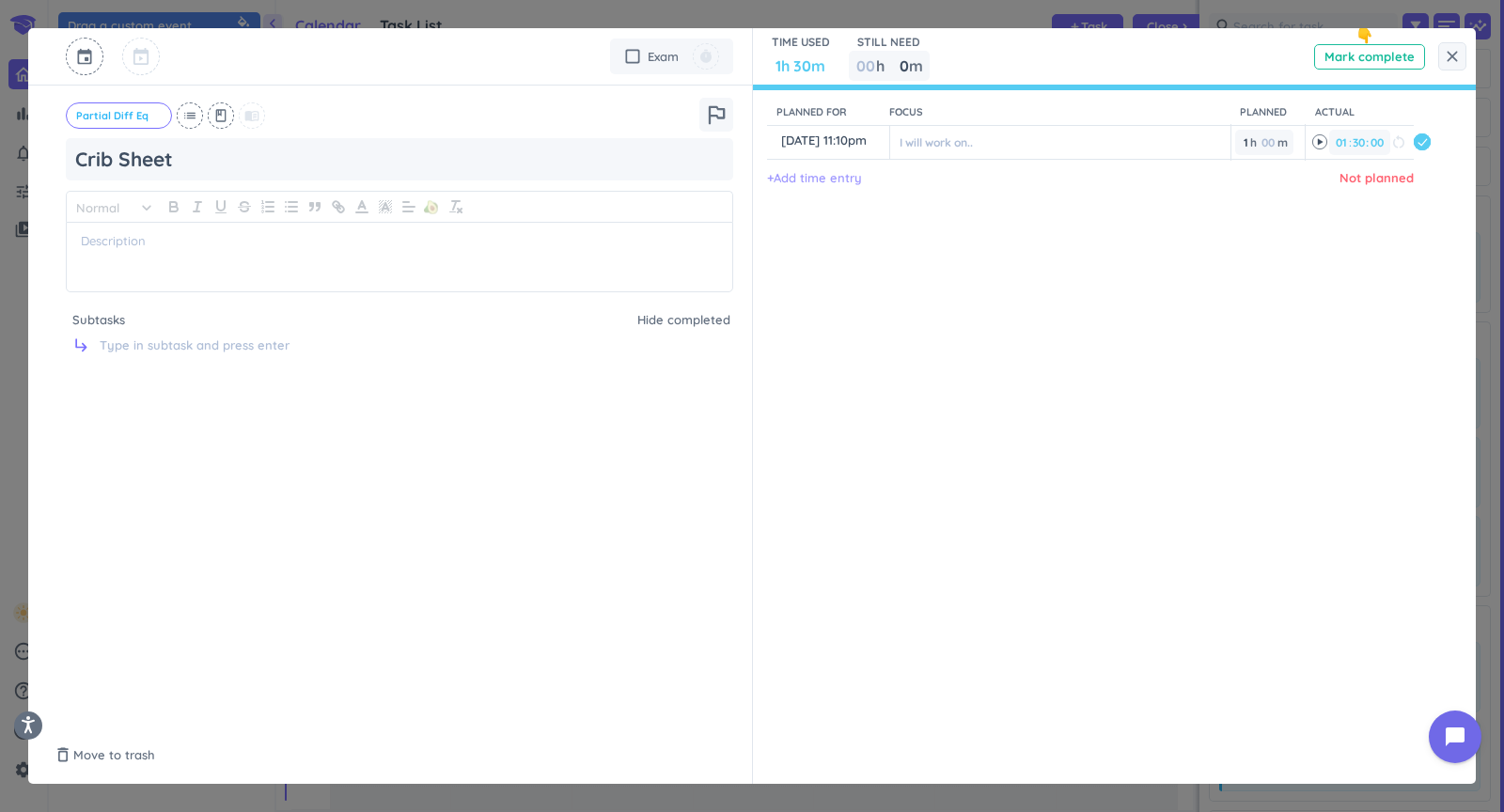 click on "+  Add time entry" at bounding box center (814, 179) 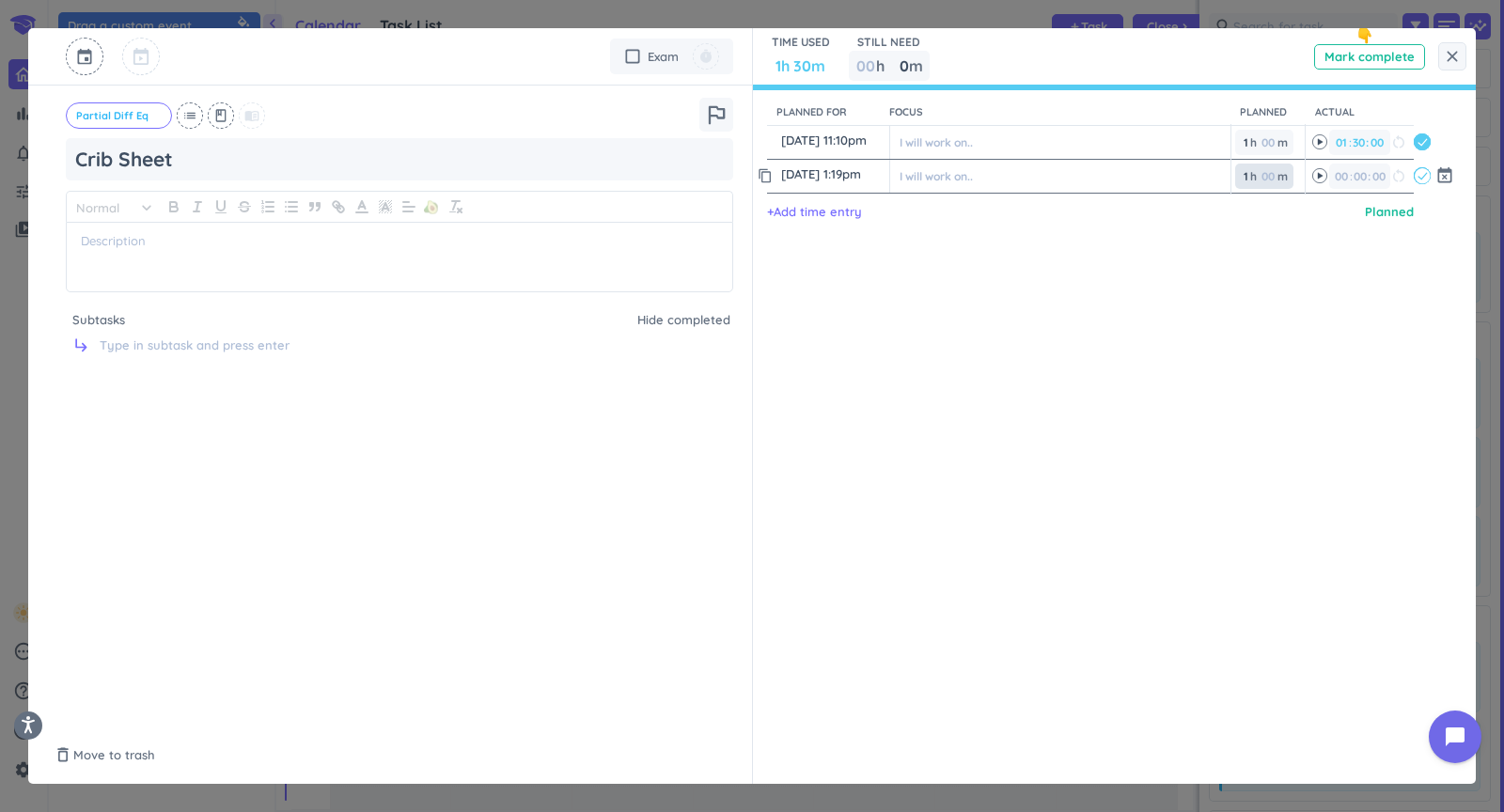 click on "1 1 00" at bounding box center (1249, 176) 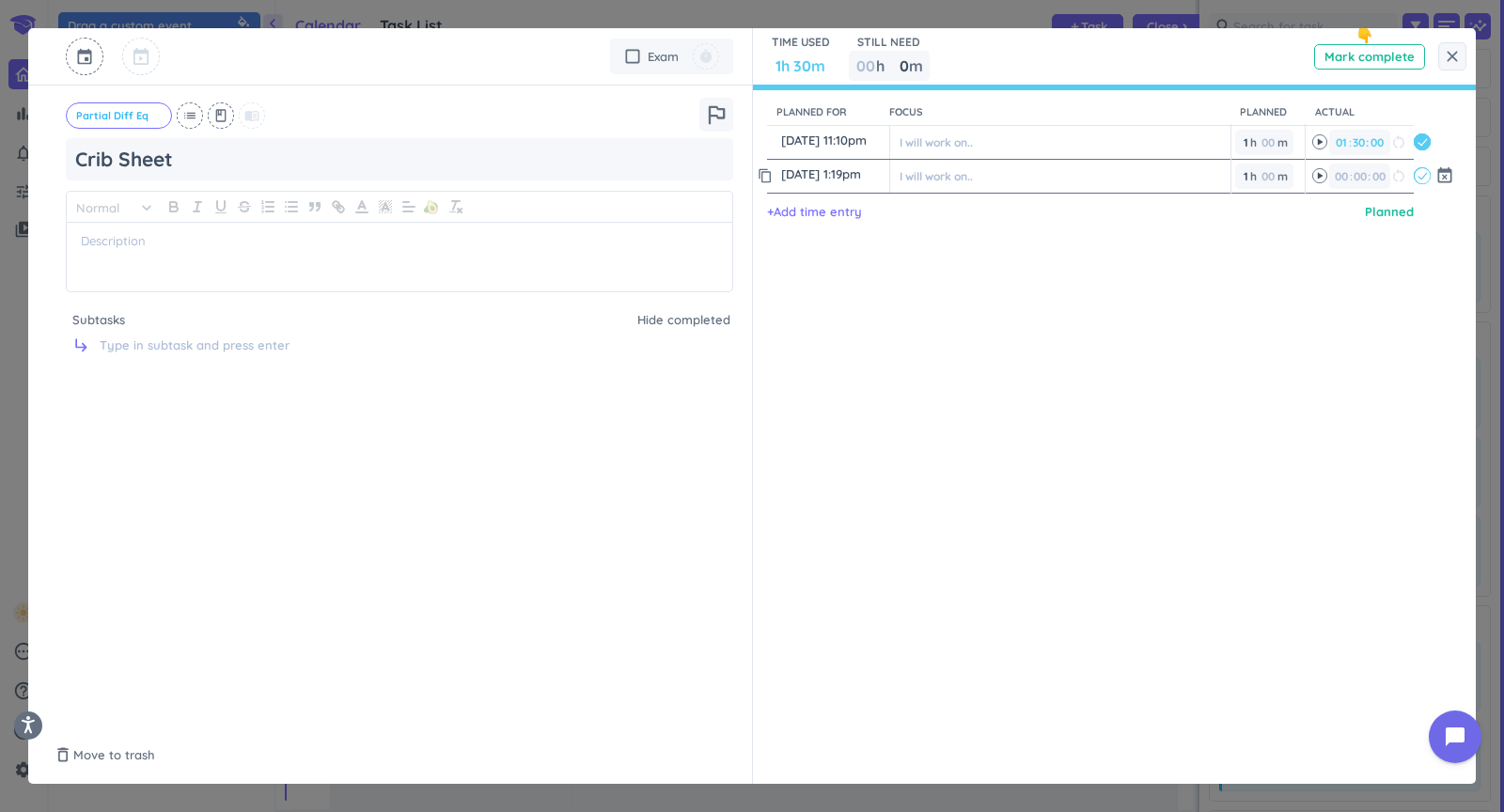 click 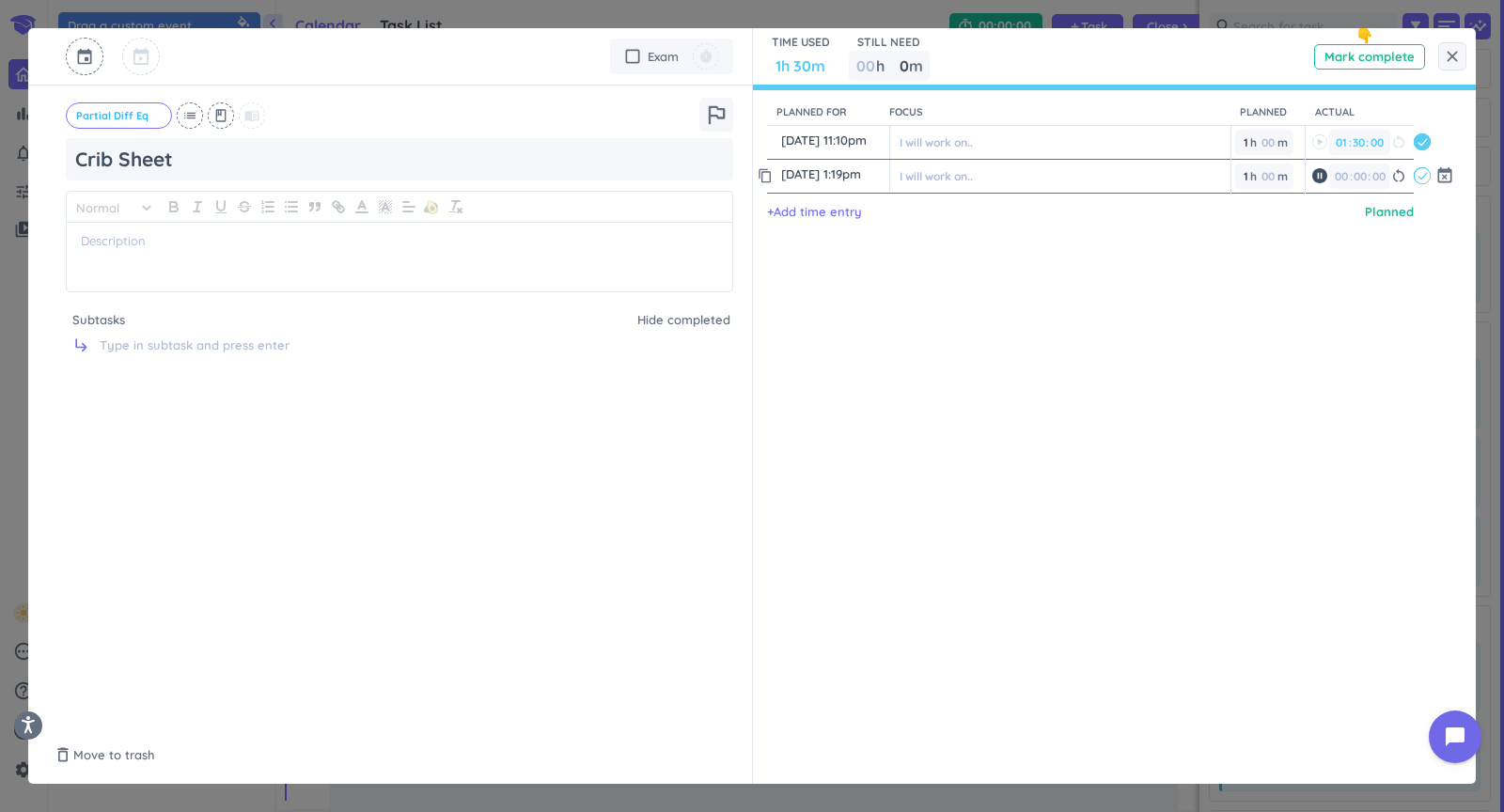 type on "00" 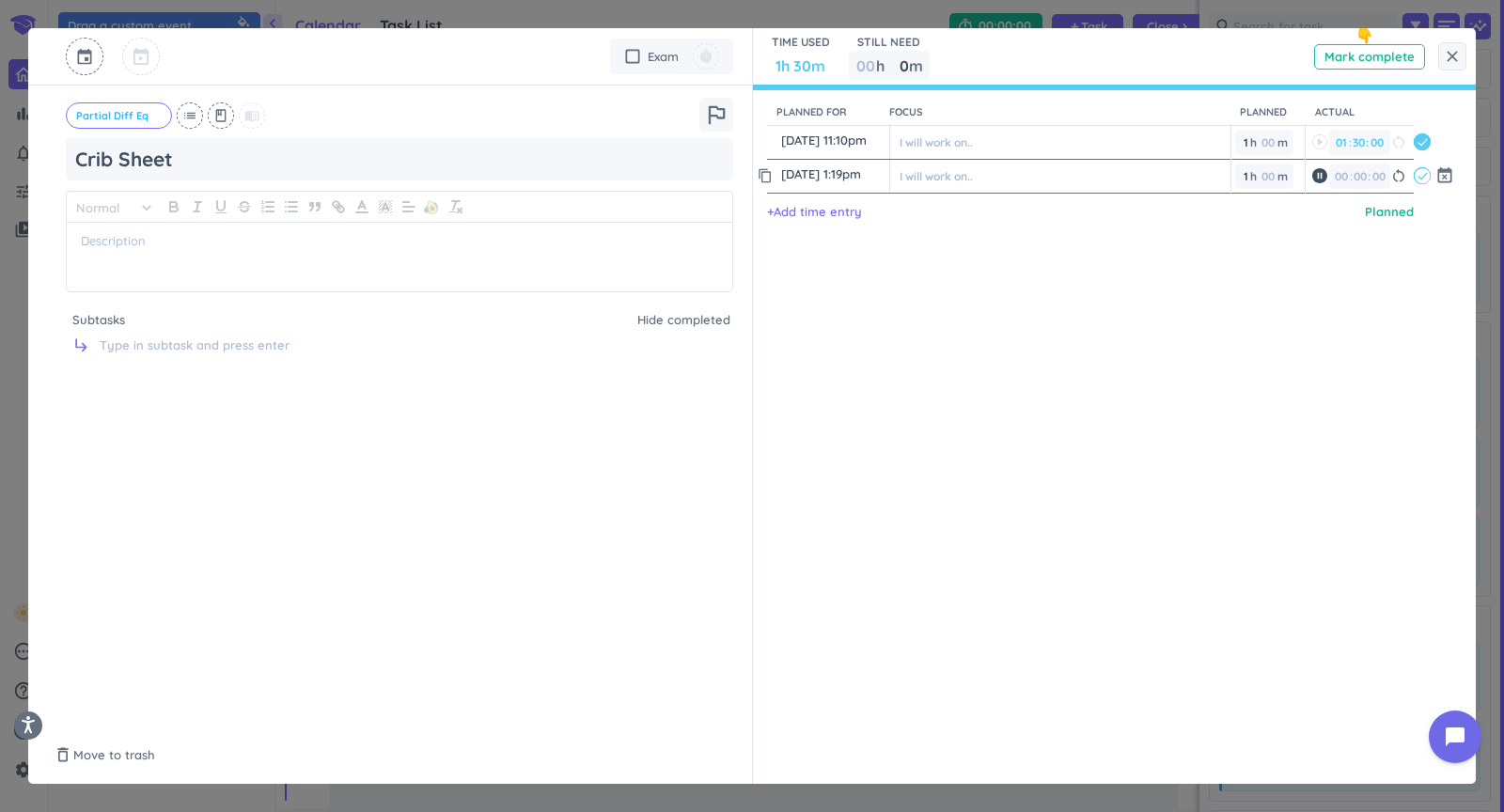 type on "00" 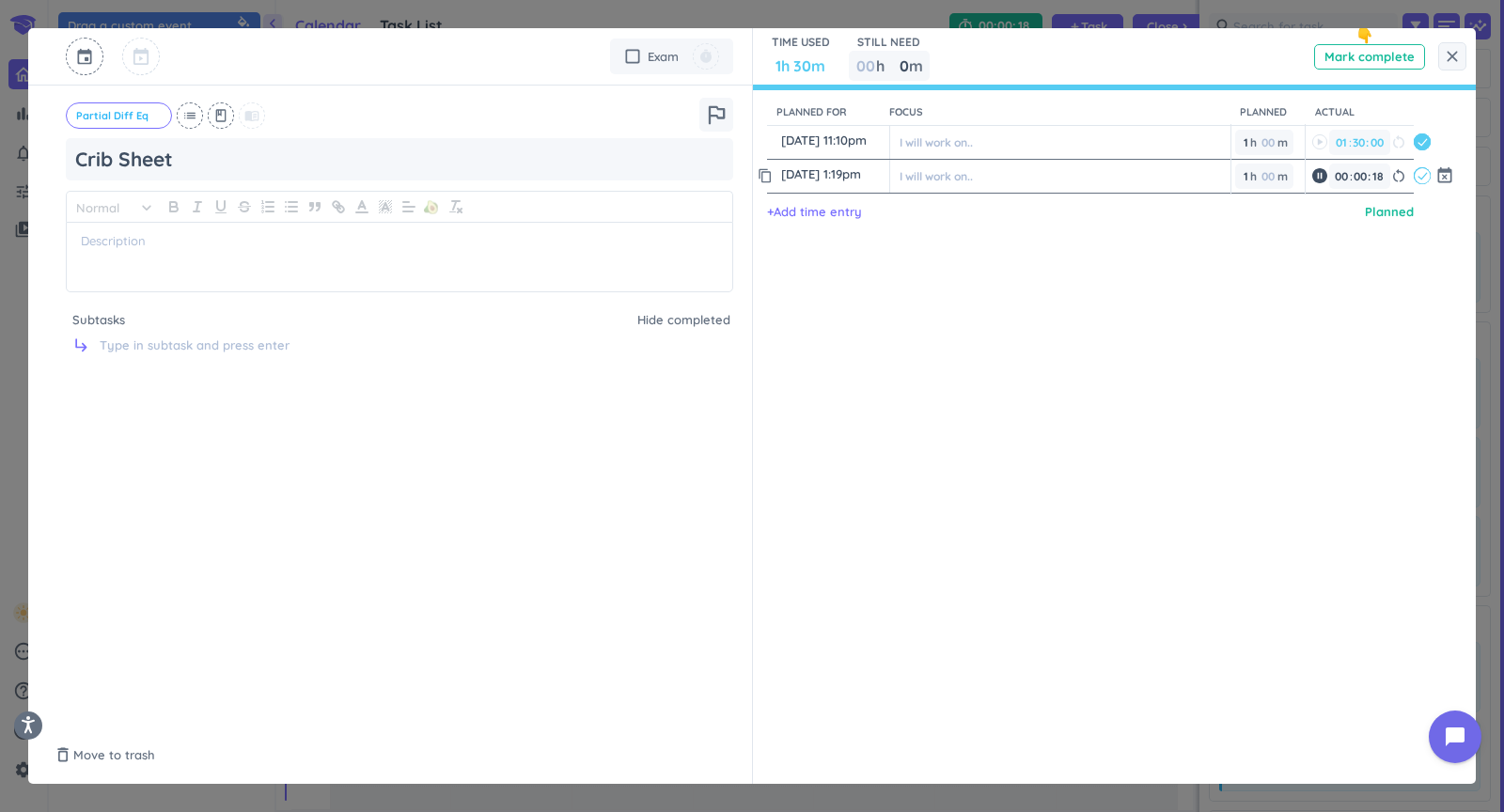 click on "close event check_box_outline_blank Exam timer Partial Diff Eq cancel list class menu_book outlined_flag Crib Sheet Normal keyboard_arrow_down                                                                             🥑             Subtasks Hide completed subdirectory_arrow_right TIME USED 1h 30m STILL NEED 00 h 0 0 00 m 👇 Mark complete Planned for Focus Planned Actual content_copy [DATE] 11:10pm ️ I will work on.. 1 1 00 h 00 m 01 01 00 30 30 00 : 00 restart_alt delete_outline content_copy [DATE] 1:19pm ️ I will work on.. 1 1 00 h 00 m 00 00 00 00 00 00 : 18 restart_alt event_busy +  Add time entry Planned delete_outline Move to trash Saved done" at bounding box center (752, 406) 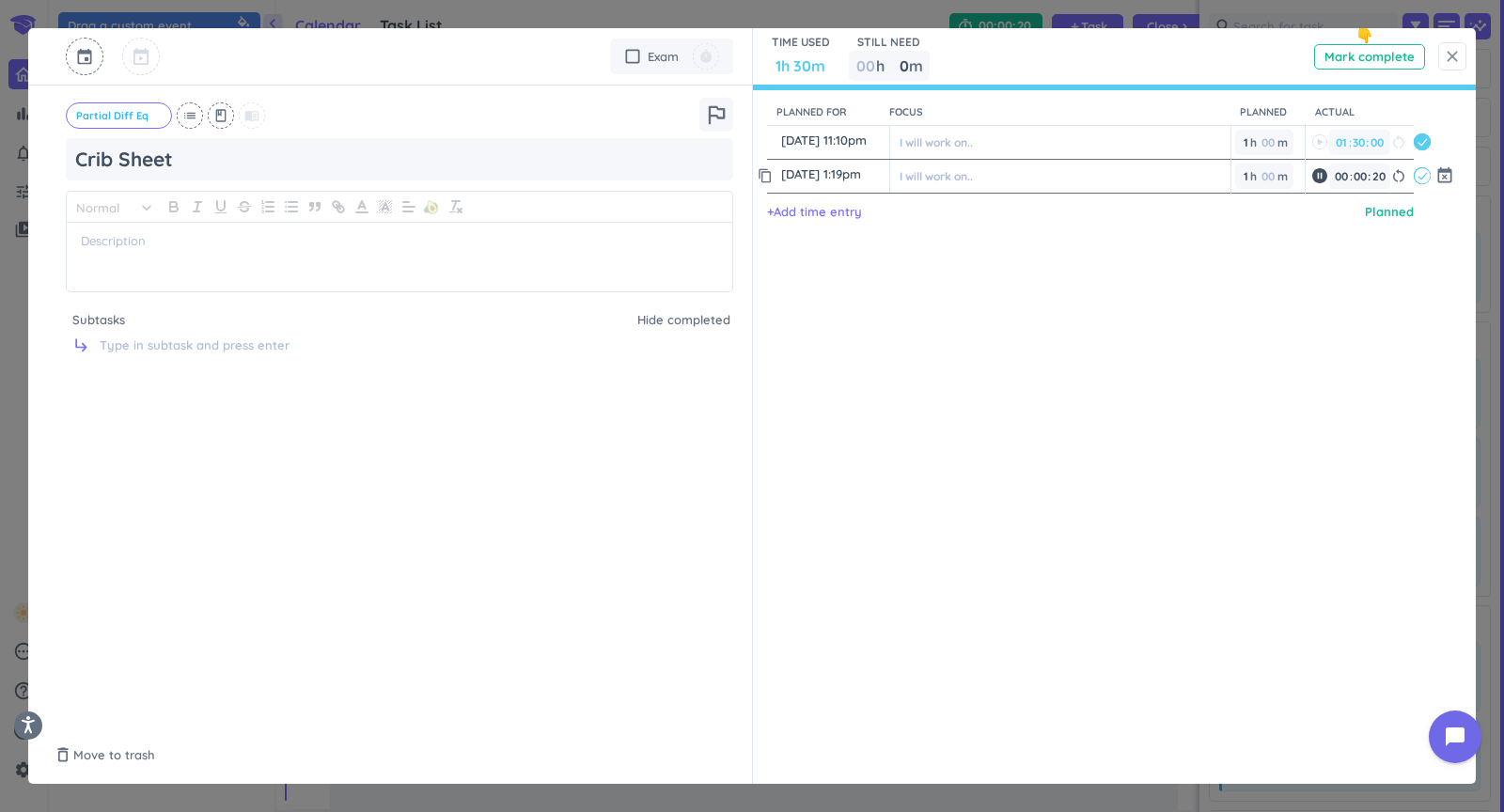 click on "close" at bounding box center [1452, 56] 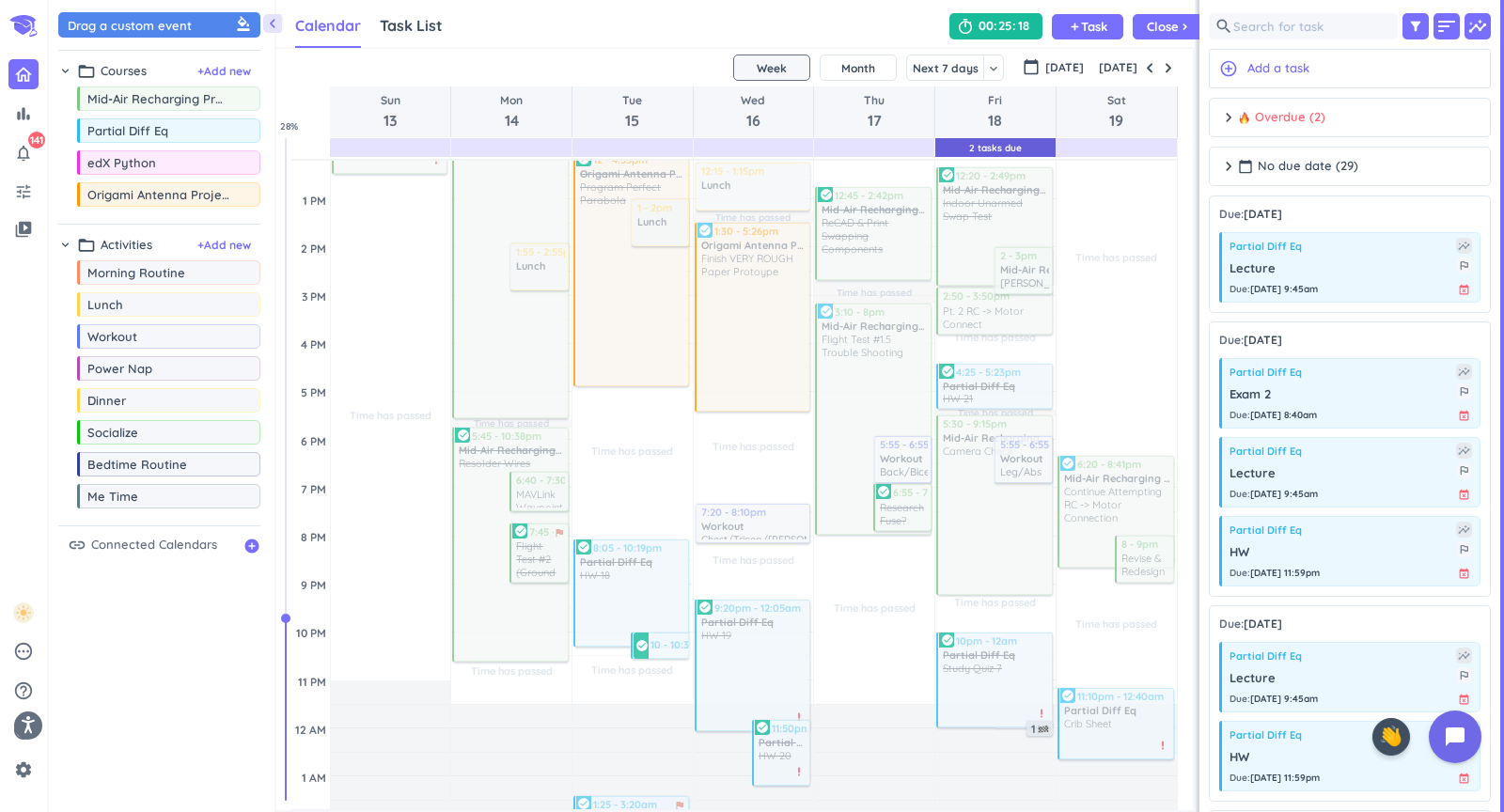scroll, scrollTop: 496, scrollLeft: 0, axis: vertical 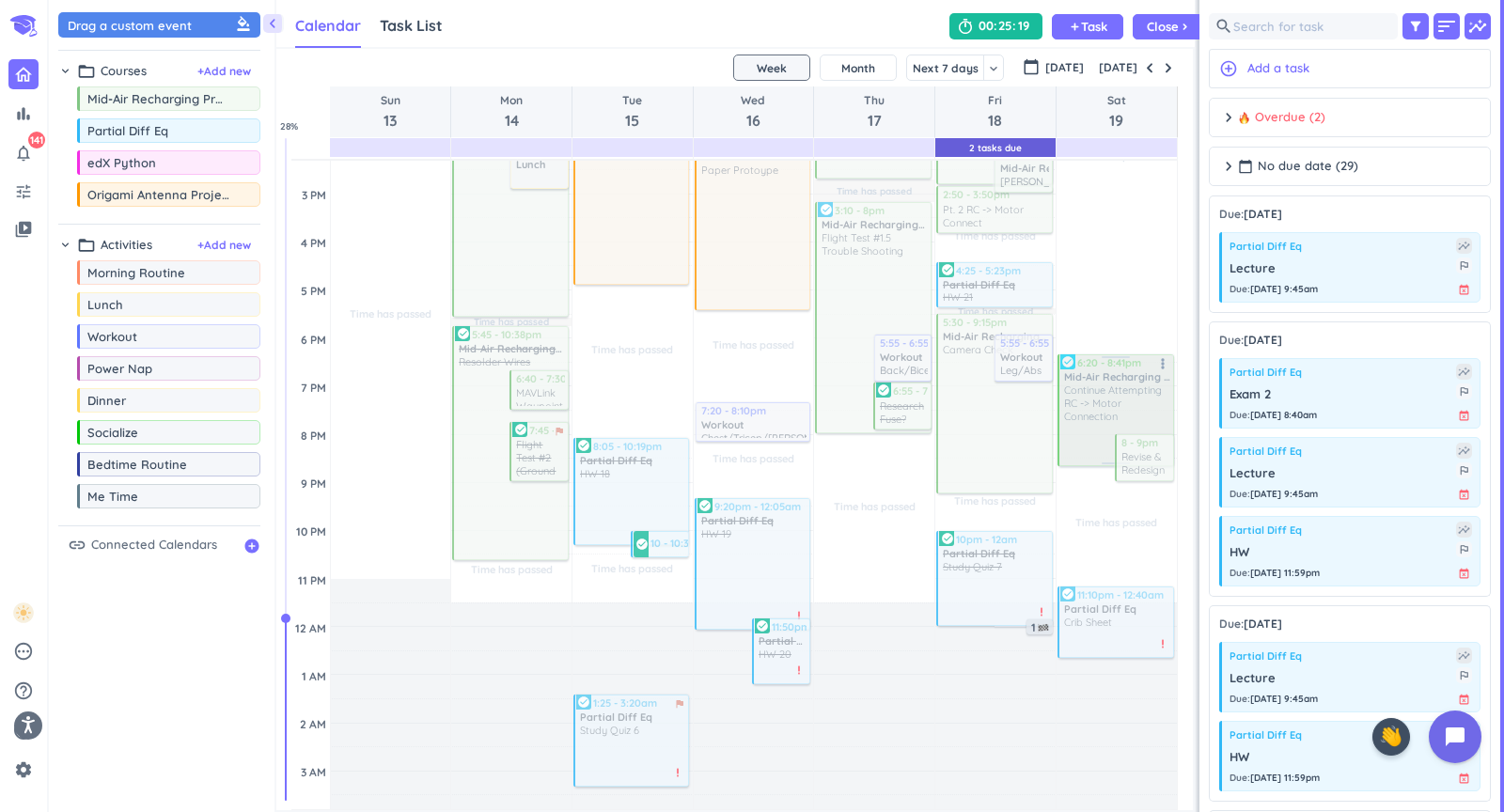 click at bounding box center (1115, 410) 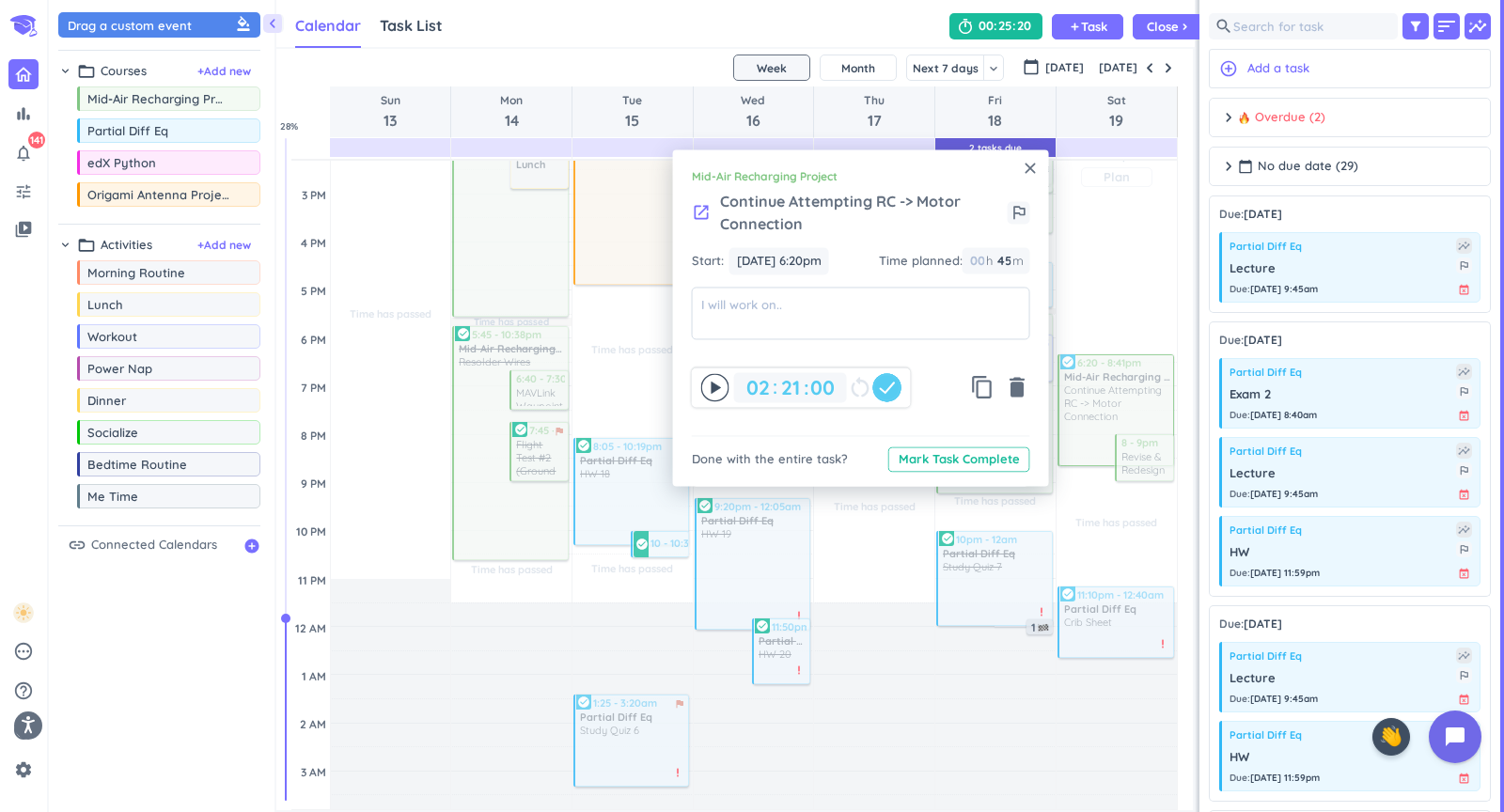 click on "Time has passed Past due Plan" at bounding box center (1117, 167) 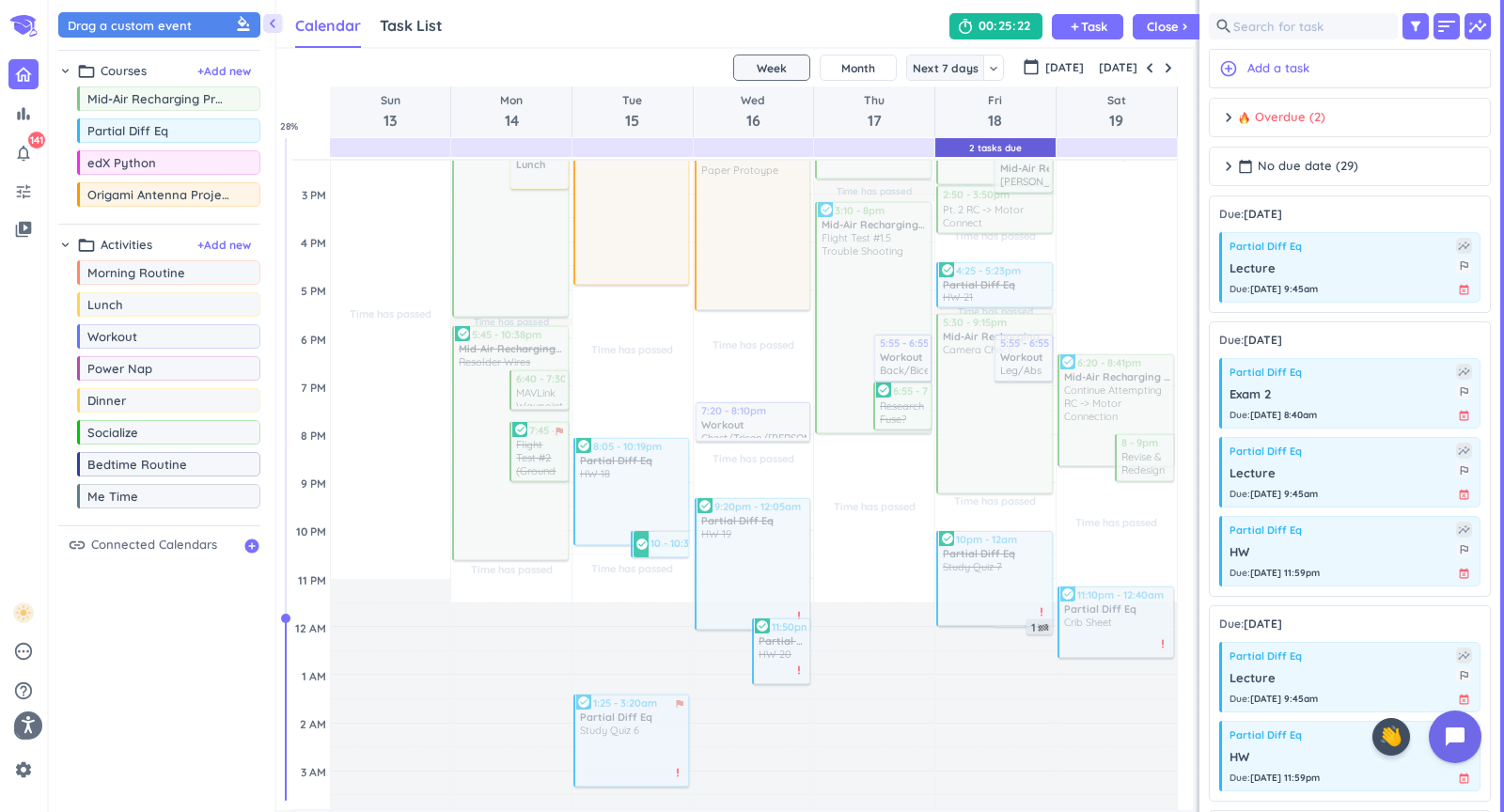 click on "Next 7 days" at bounding box center [946, 68] 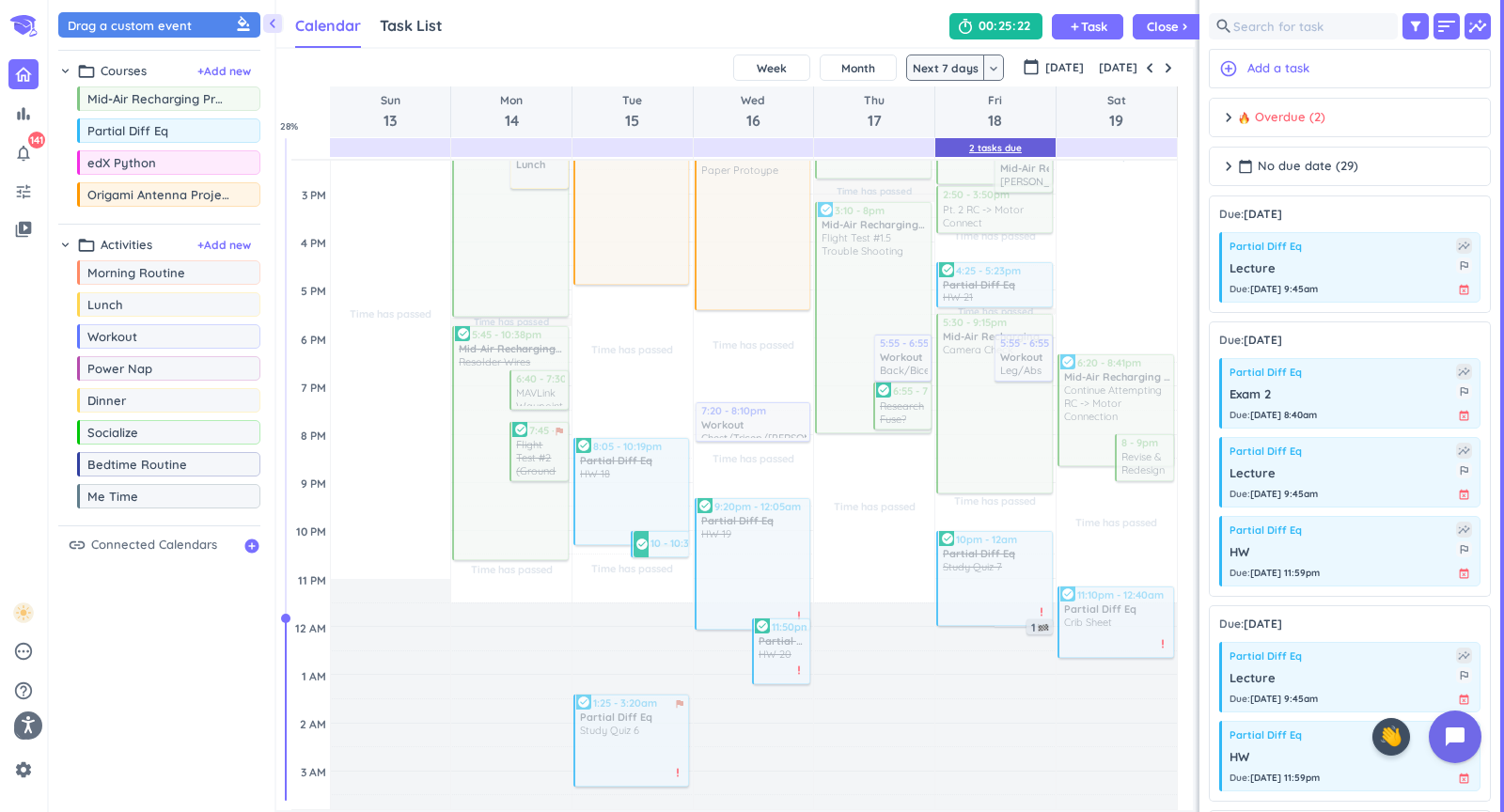 scroll, scrollTop: 362, scrollLeft: 0, axis: vertical 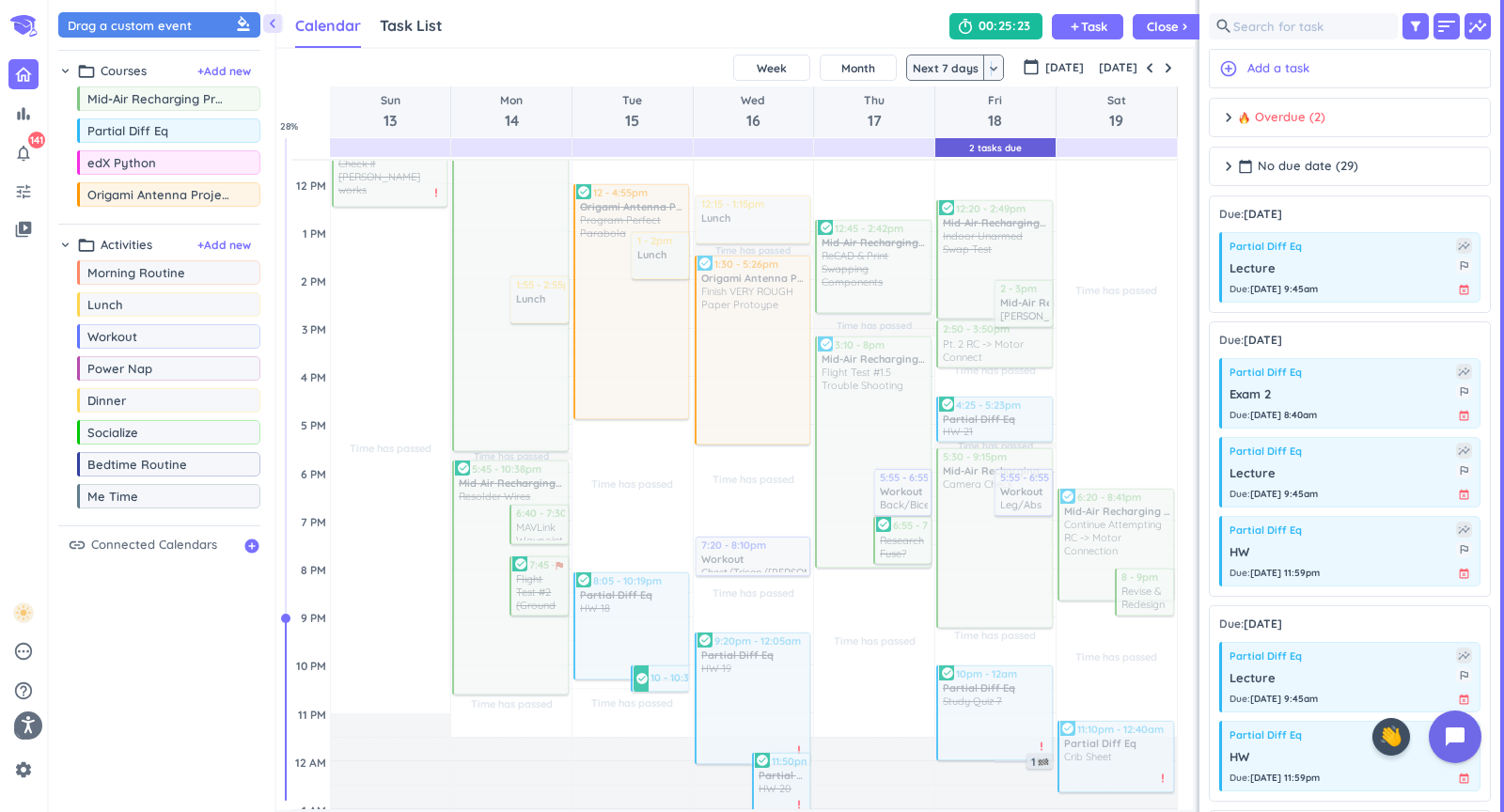 click on "keyboard_arrow_down" at bounding box center (994, 69) 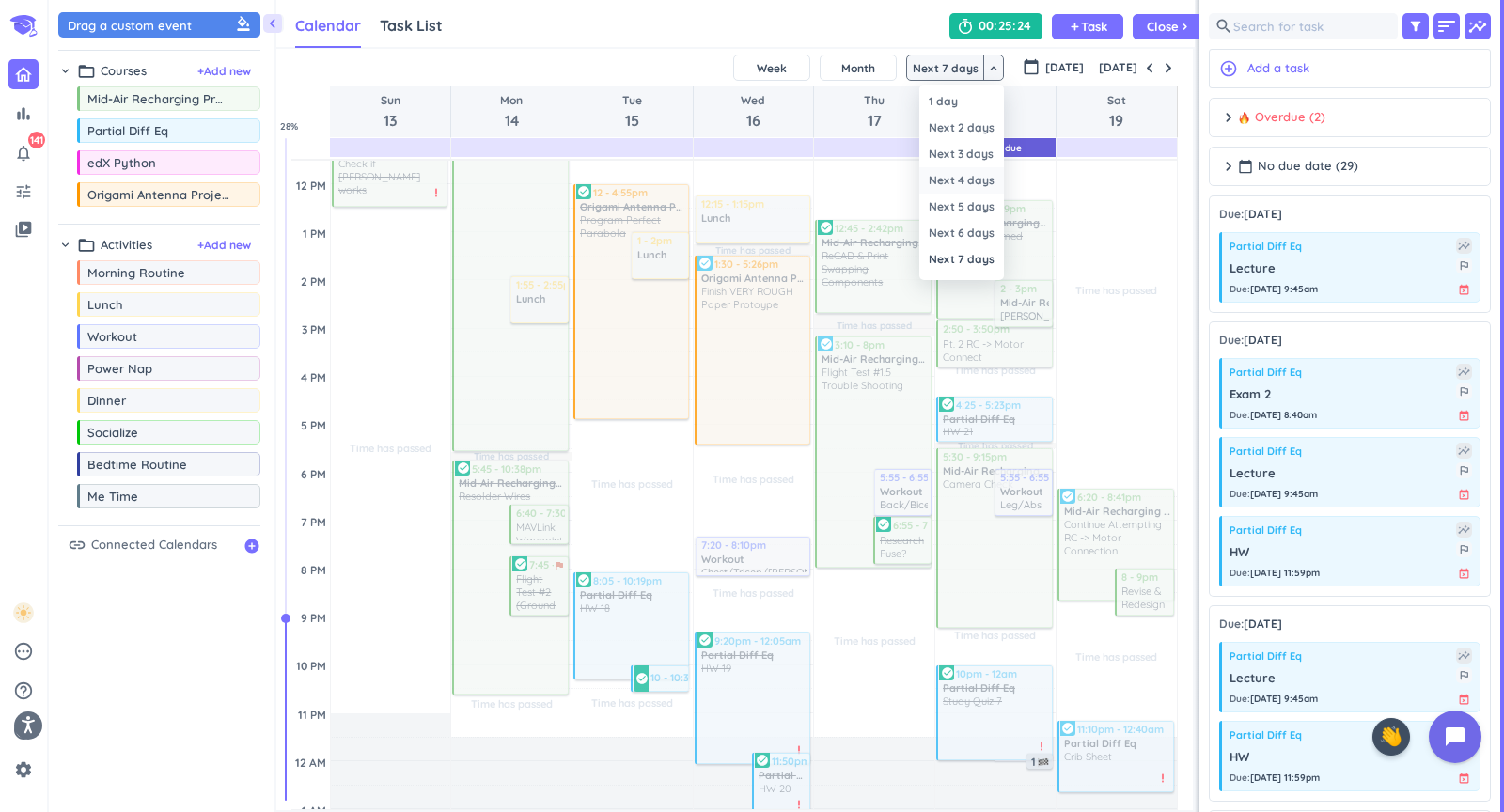 click on "Next 4 days" at bounding box center [962, 180] 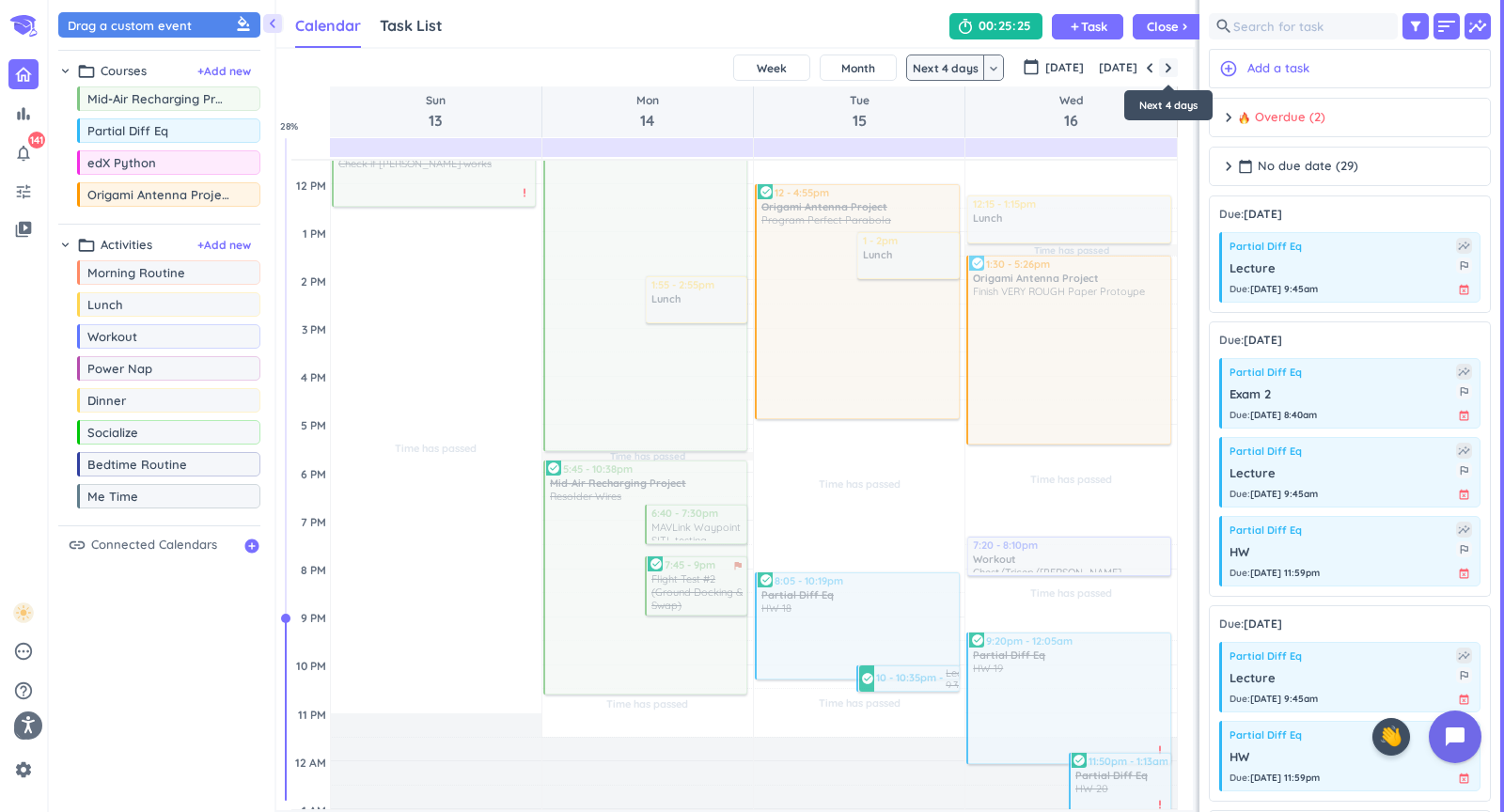 click at bounding box center [1168, 68] 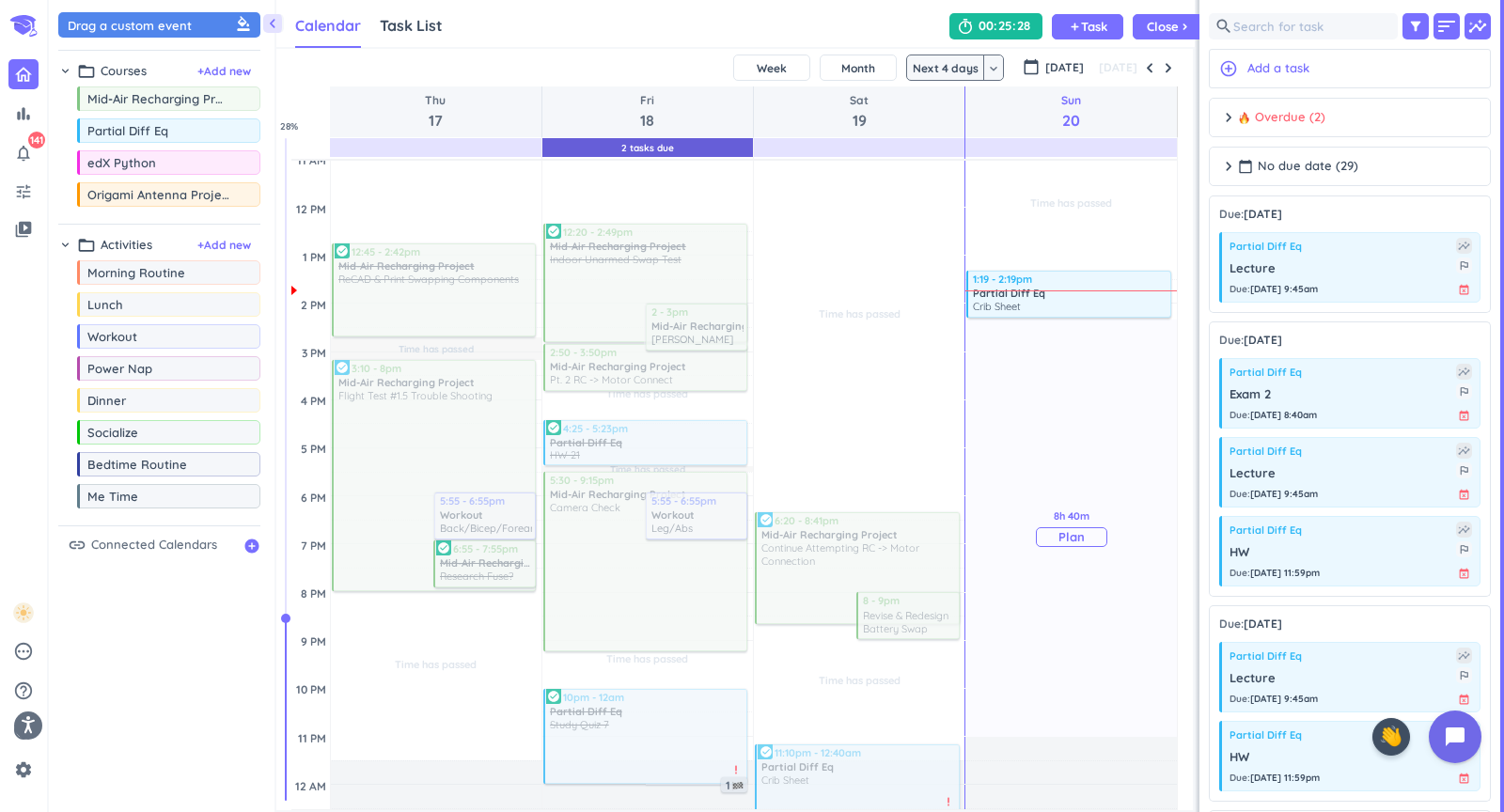 scroll, scrollTop: 400, scrollLeft: 0, axis: vertical 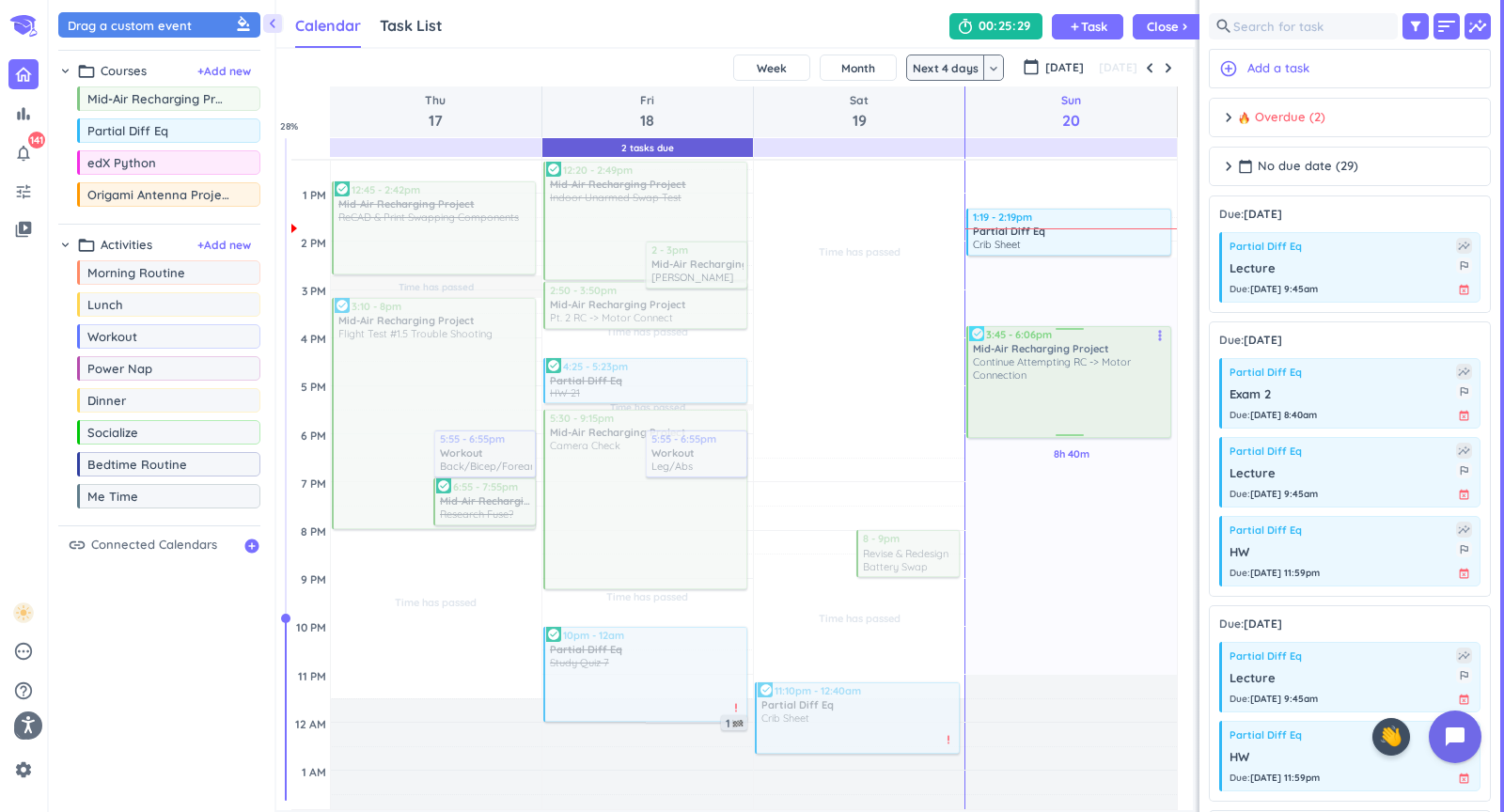 drag, startPoint x: 829, startPoint y: 504, endPoint x: 1052, endPoint y: 389, distance: 250.90636 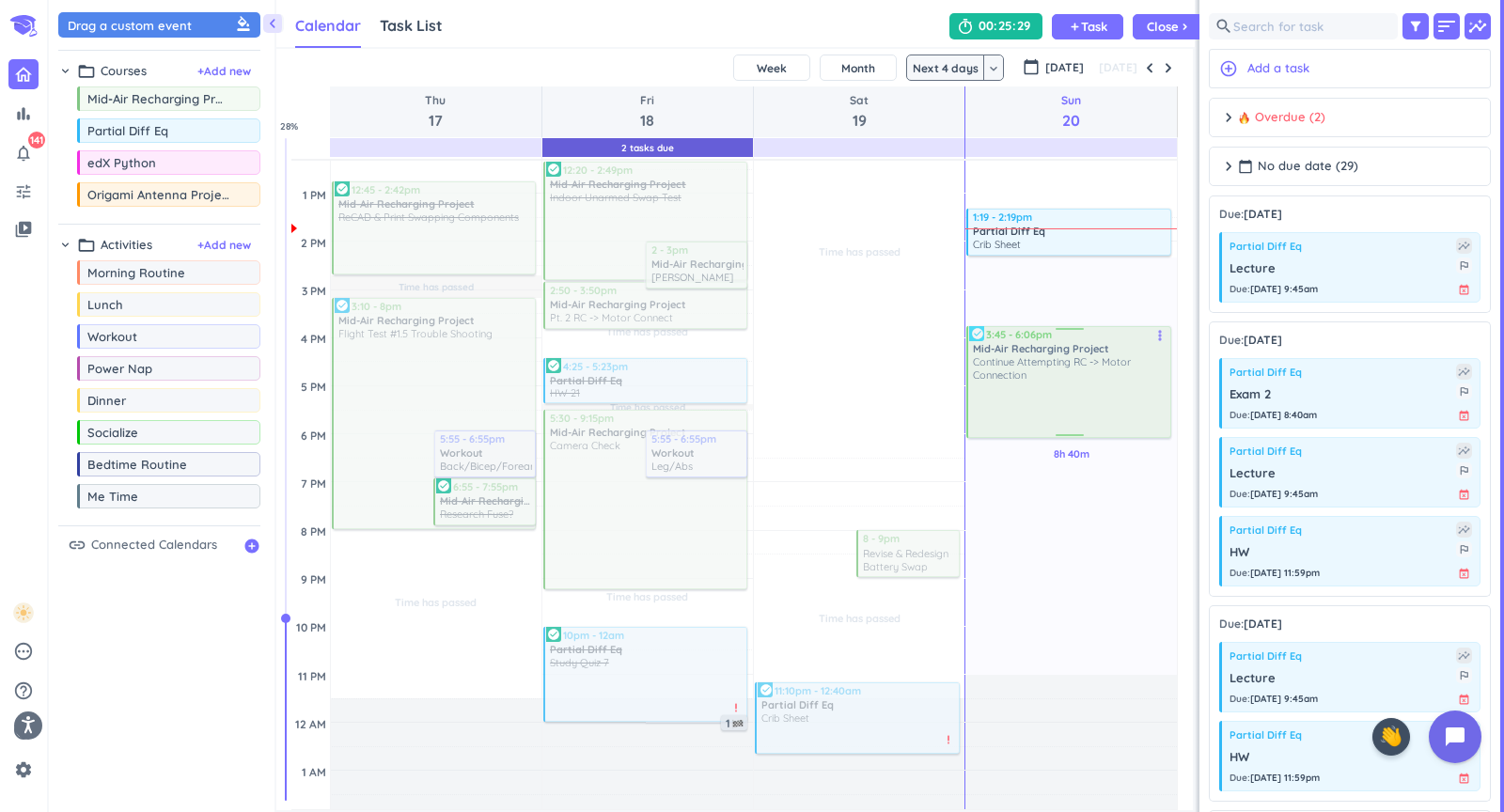 click on "Time has passed Past due Plan Time has passed Past due Plan Time has passed Past due Plan Time has passed Adjust Awake Time Adjust Awake Time 3:10 - 8pm Mid-Air Recharging Project Flight Test #1.5 Trouble Shooting  more_vert check_circle   5:55 - 6:55pm Workout delete_outline Back/Bicep/Forearms 6:55 - 7:55pm Mid-Air Recharging Project Research Fuse? more_vert check_circle   8:40 - 9:24am Lecture 9.4 pt. 2 more_vert check_circle   12:45 - 2:42pm Mid-Air Recharging Project ReCAD & Print Swapping Components more_vert check_circle   Time has passed Past due Plan Time has passed Past due Plan Time has passed Past due Plan Time has passed Past due Plan Time has passed Adjust Awake Time Adjust Awake Time 12:20 - 2:49pm Mid-Air Recharging Project Indoor Unarmed Swap Test more_vert check_circle   2 - 3pm Mid-Air Recharging Project delete_outline [PERSON_NAME] 2:50 - 3:50pm Mid-Air Recharging Project Pt. 2 RC -> Motor Connect more_vert 5:30 - 9:15pm Mid-Air Recharging Project Camera Check more_vert 5:55 - 6:55pm Workout" at bounding box center [734, 337] 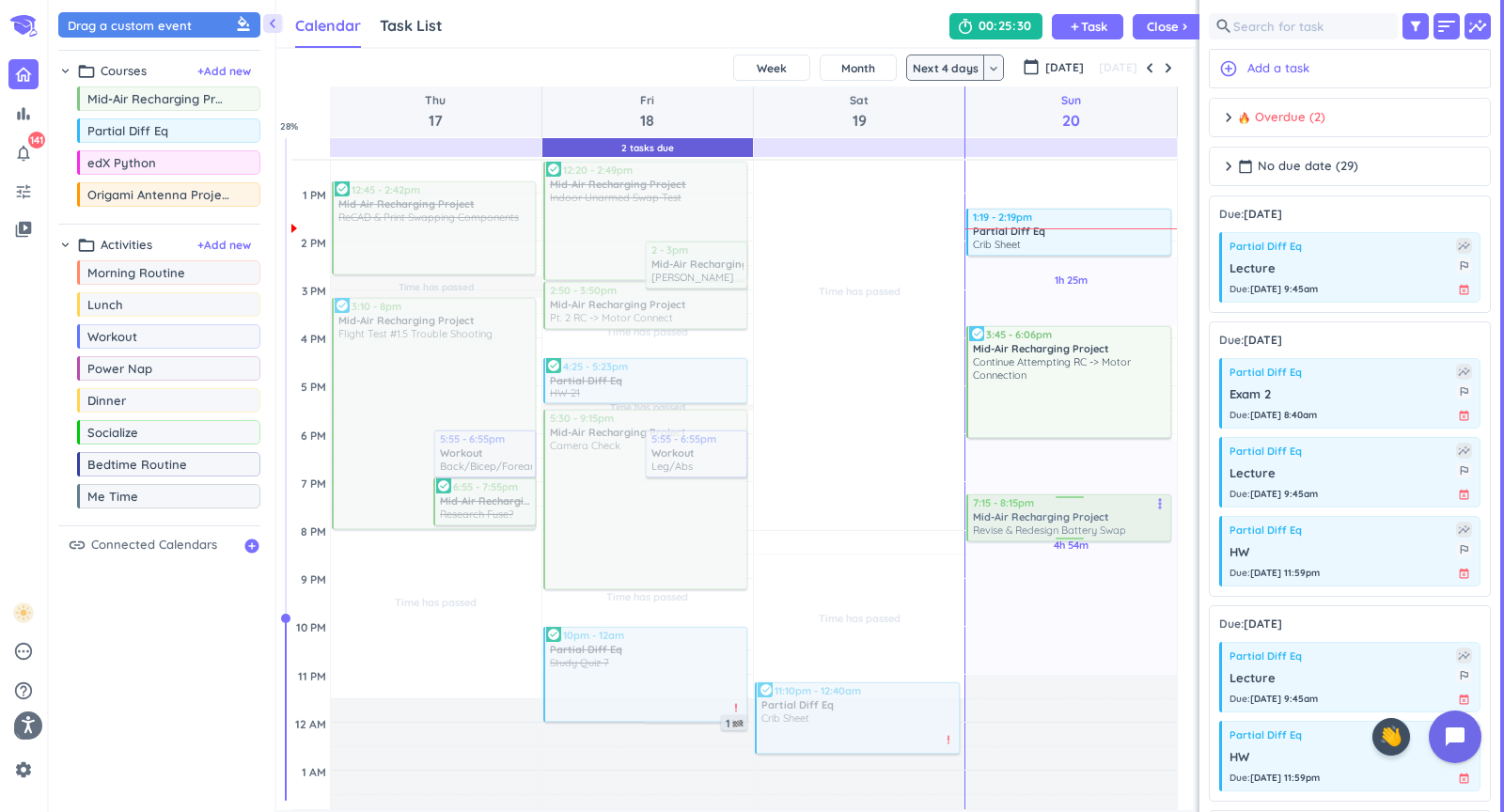 drag, startPoint x: 866, startPoint y: 561, endPoint x: 1070, endPoint y: 525, distance: 207.15212 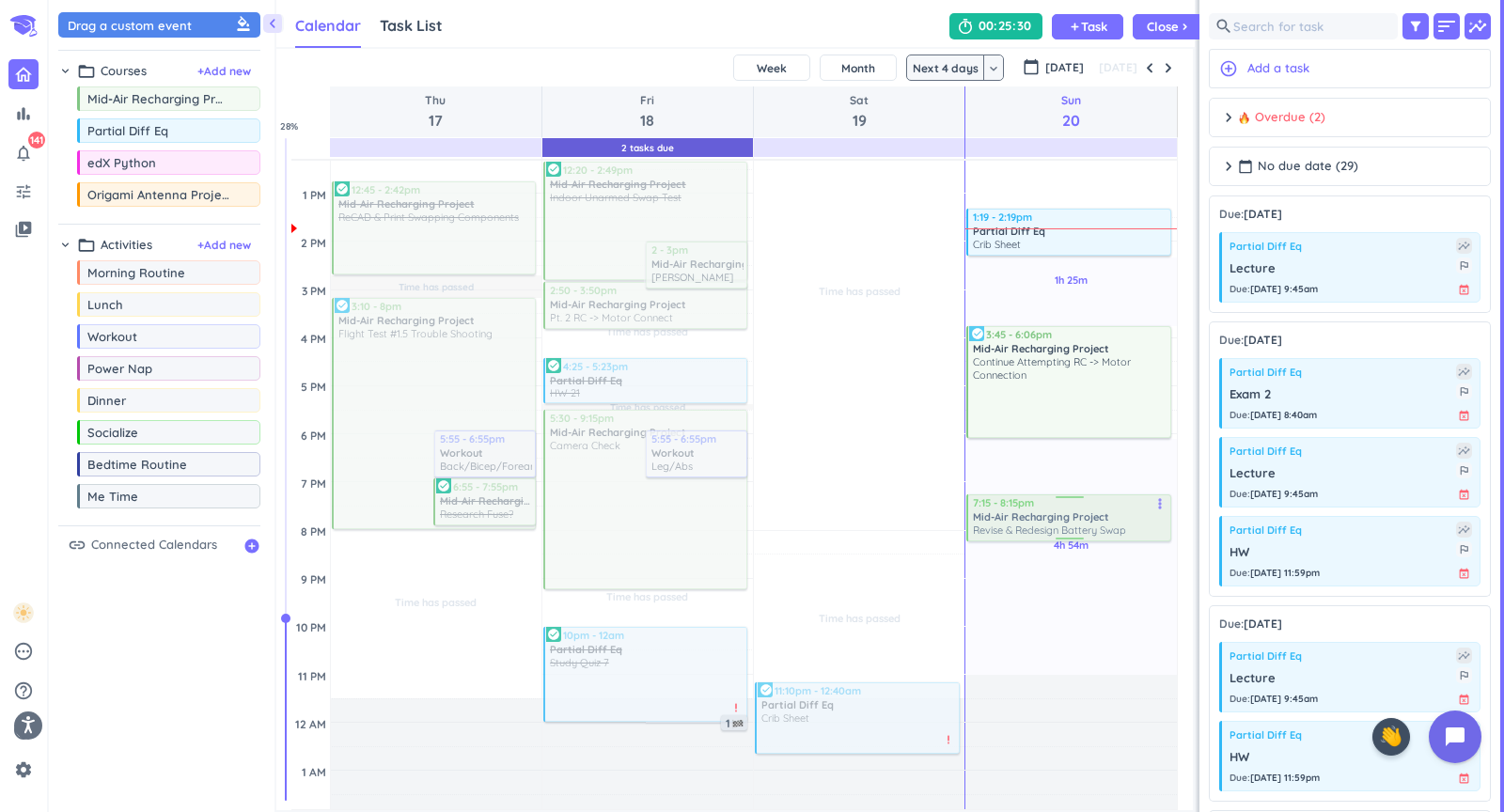 click on "Time has passed Past due Plan Time has passed Past due Plan Time has passed Past due Plan Time has passed Adjust Awake Time Adjust Awake Time 3:10 - 8pm Mid-Air Recharging Project Flight Test #1.5 Trouble Shooting  more_vert check_circle   5:55 - 6:55pm Workout delete_outline Back/Bicep/Forearms 6:55 - 7:55pm Mid-Air Recharging Project Research Fuse? more_vert check_circle   8:40 - 9:24am Lecture 9.4 pt. 2 more_vert check_circle   12:45 - 2:42pm Mid-Air Recharging Project ReCAD & Print Swapping Components more_vert check_circle   Time has passed Past due Plan Time has passed Past due Plan Time has passed Past due Plan Time has passed Past due Plan Time has passed Adjust Awake Time Adjust Awake Time 12:20 - 2:49pm Mid-Air Recharging Project Indoor Unarmed Swap Test more_vert check_circle   2 - 3pm Mid-Air Recharging Project delete_outline [PERSON_NAME] 2:50 - 3:50pm Mid-Air Recharging Project Pt. 2 RC -> Motor Connect more_vert 5:30 - 9:15pm Mid-Air Recharging Project Camera Check more_vert 5:55 - 6:55pm Workout" at bounding box center (734, 337) 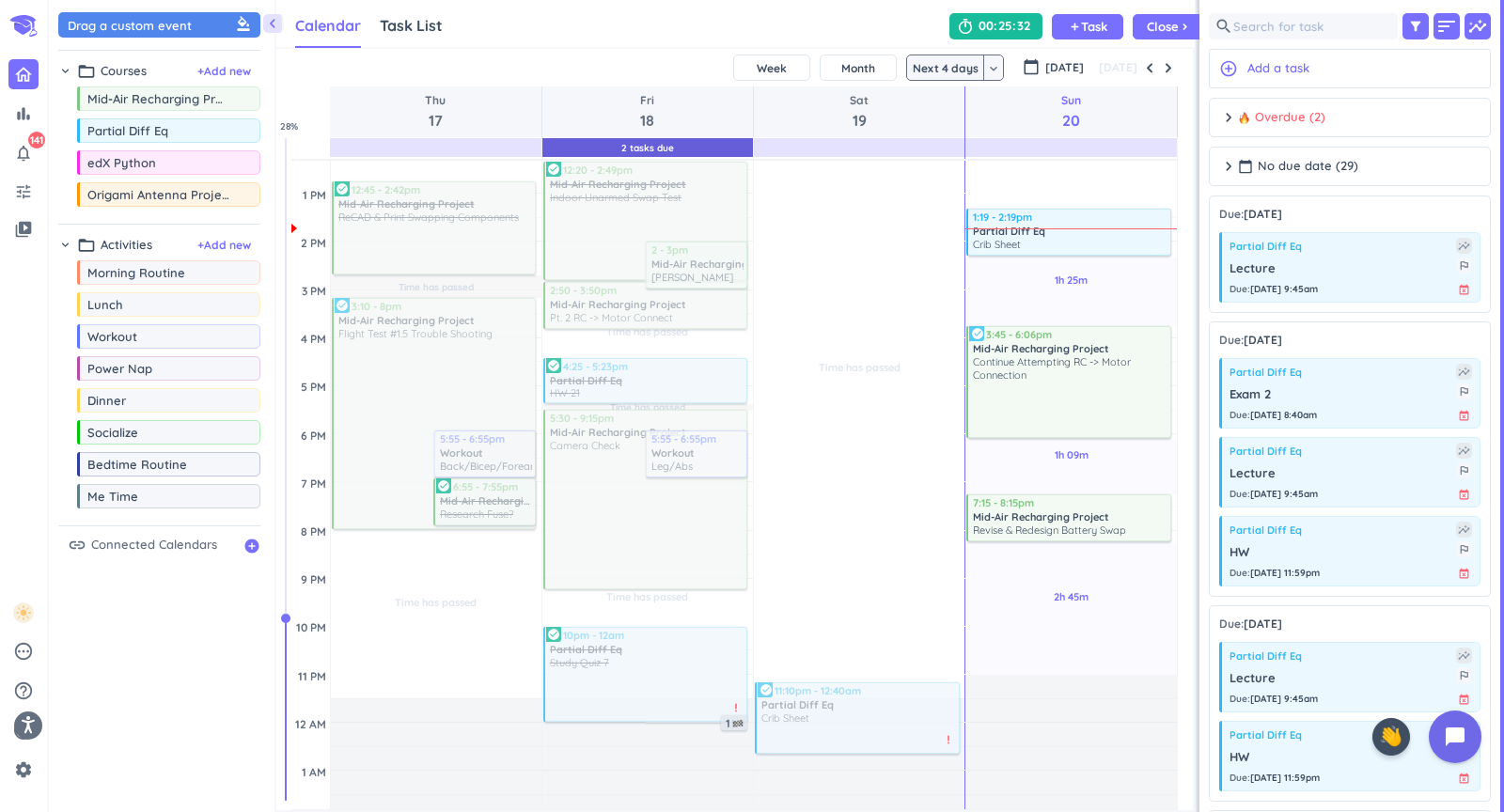 scroll, scrollTop: 372, scrollLeft: 0, axis: vertical 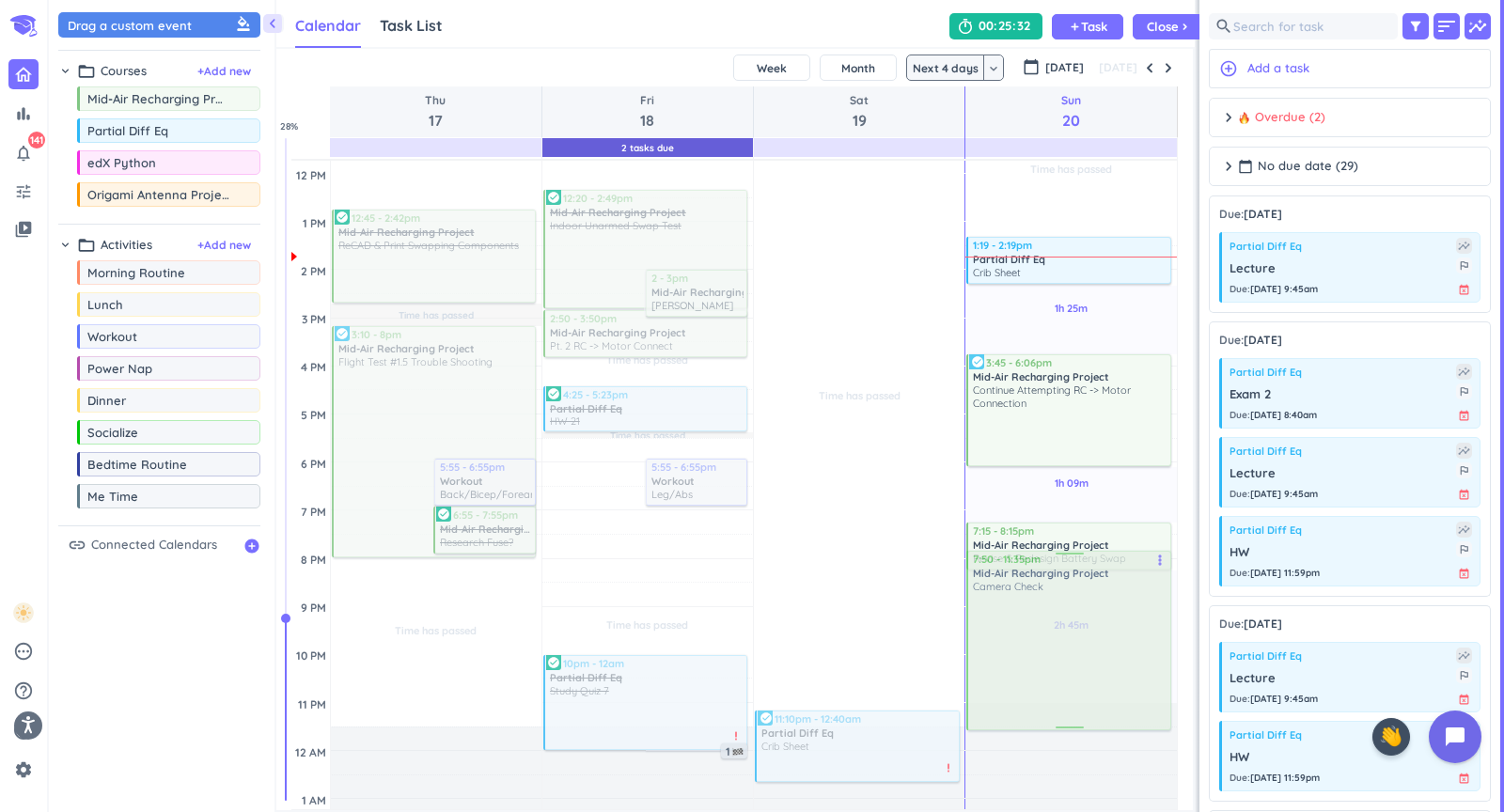 drag, startPoint x: 636, startPoint y: 570, endPoint x: 1014, endPoint y: 683, distance: 394.52883 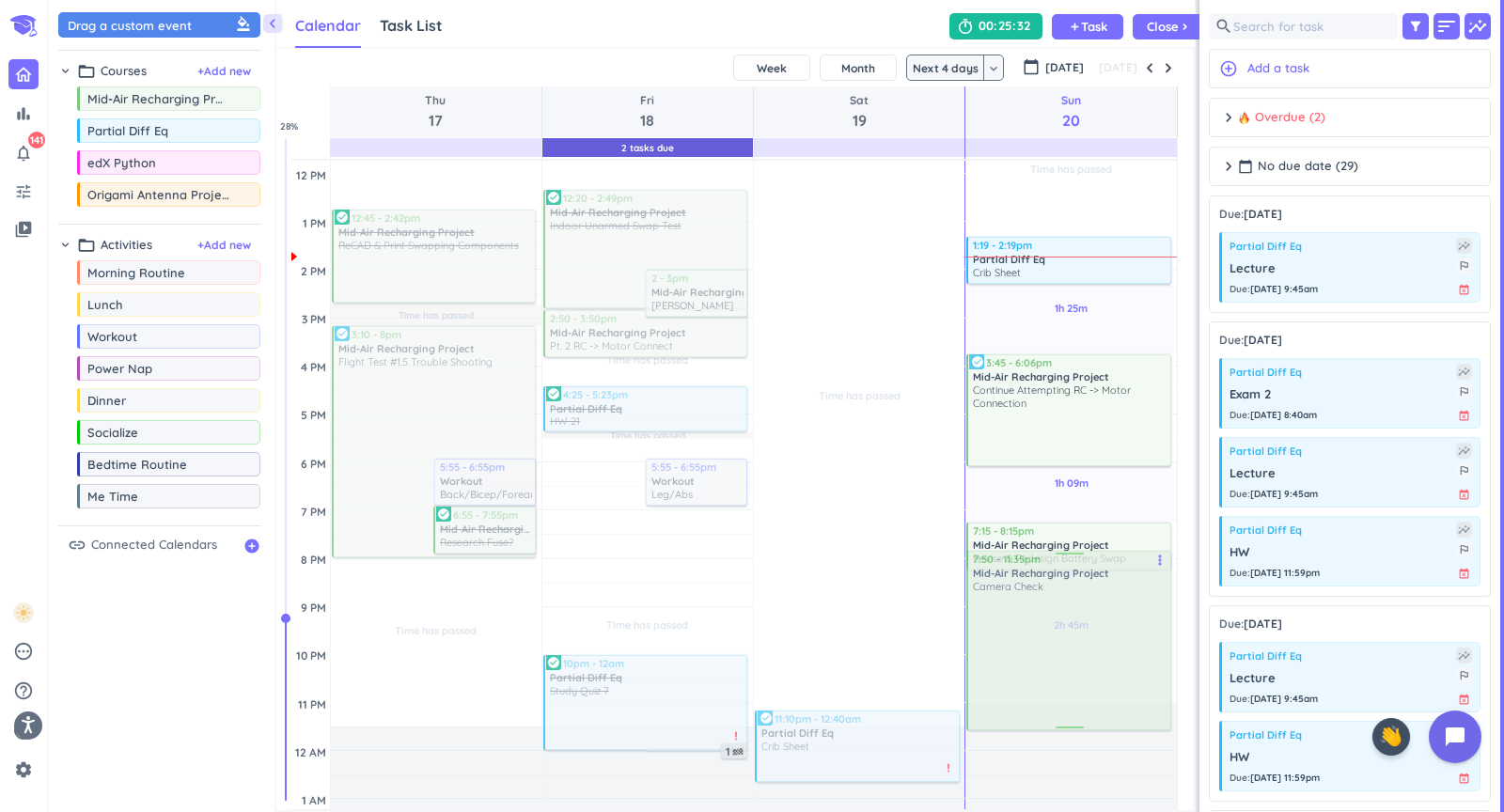 click on "Time has passed Past due Plan Time has passed Past due Plan Time has passed Past due Plan Time has passed Adjust Awake Time Adjust Awake Time 3:10 - 8pm Mid-Air Recharging Project Flight Test #1.5 Trouble Shooting  more_vert check_circle   5:55 - 6:55pm Workout delete_outline Back/Bicep/Forearms 6:55 - 7:55pm Mid-Air Recharging Project Research Fuse? more_vert check_circle   8:40 - 9:24am Lecture 9.4 pt. 2 more_vert check_circle   12:45 - 2:42pm Mid-Air Recharging Project ReCAD & Print Swapping Components more_vert check_circle   Time has passed Past due Plan Time has passed Past due Plan Time has passed Past due Plan Time has passed Past due Plan Time has passed Adjust Awake Time Adjust Awake Time 12:20 - 2:49pm Mid-Air Recharging Project Indoor Unarmed Swap Test more_vert check_circle   2 - 3pm Mid-Air Recharging Project delete_outline [PERSON_NAME] 2:50 - 3:50pm Mid-Air Recharging Project Pt. 2 RC -> Motor Connect more_vert 5:30 - 9:15pm Mid-Air Recharging Project Camera Check more_vert 5:55 - 6:55pm Workout" at bounding box center [734, 366] 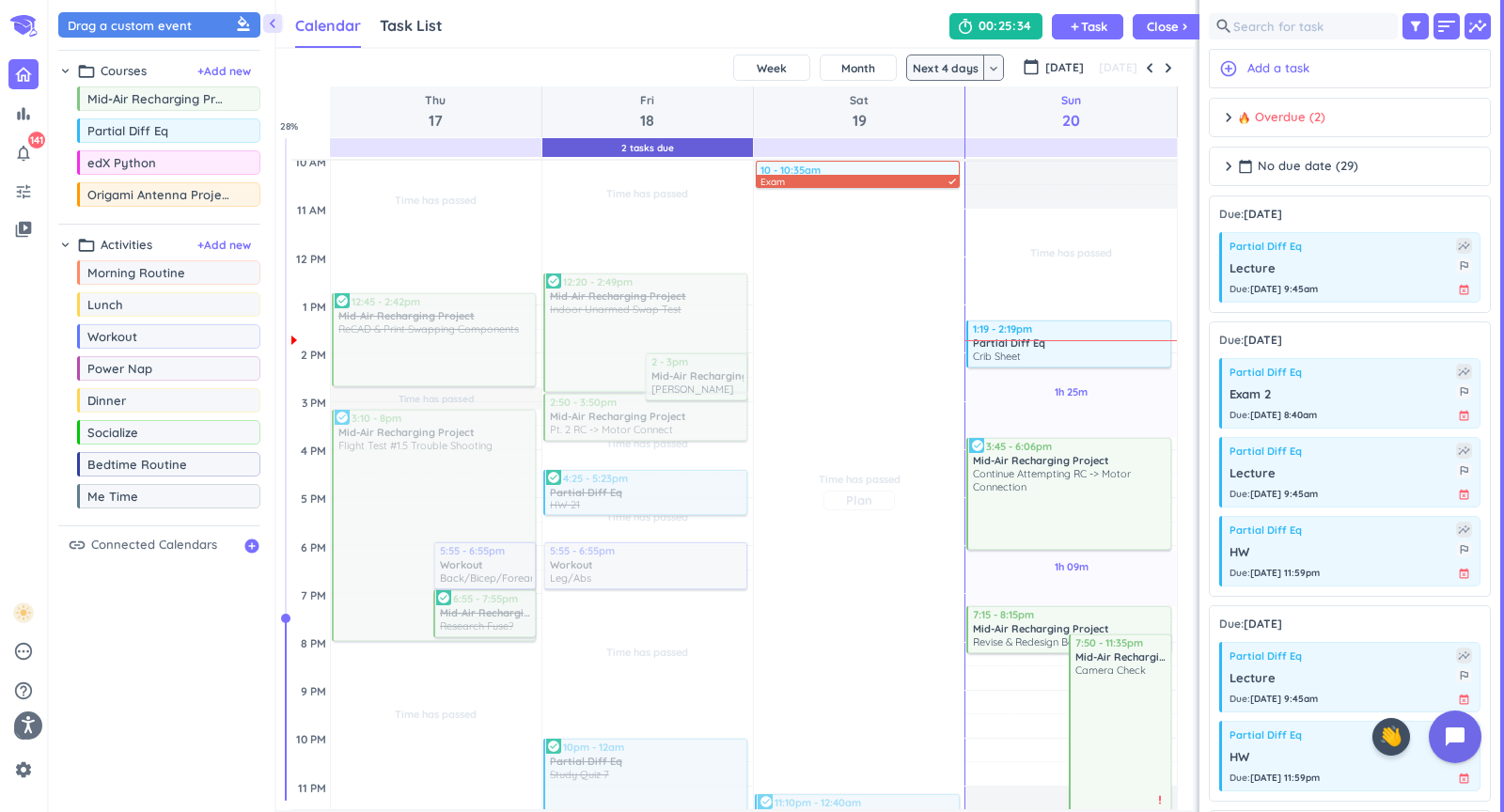 scroll, scrollTop: 262, scrollLeft: 0, axis: vertical 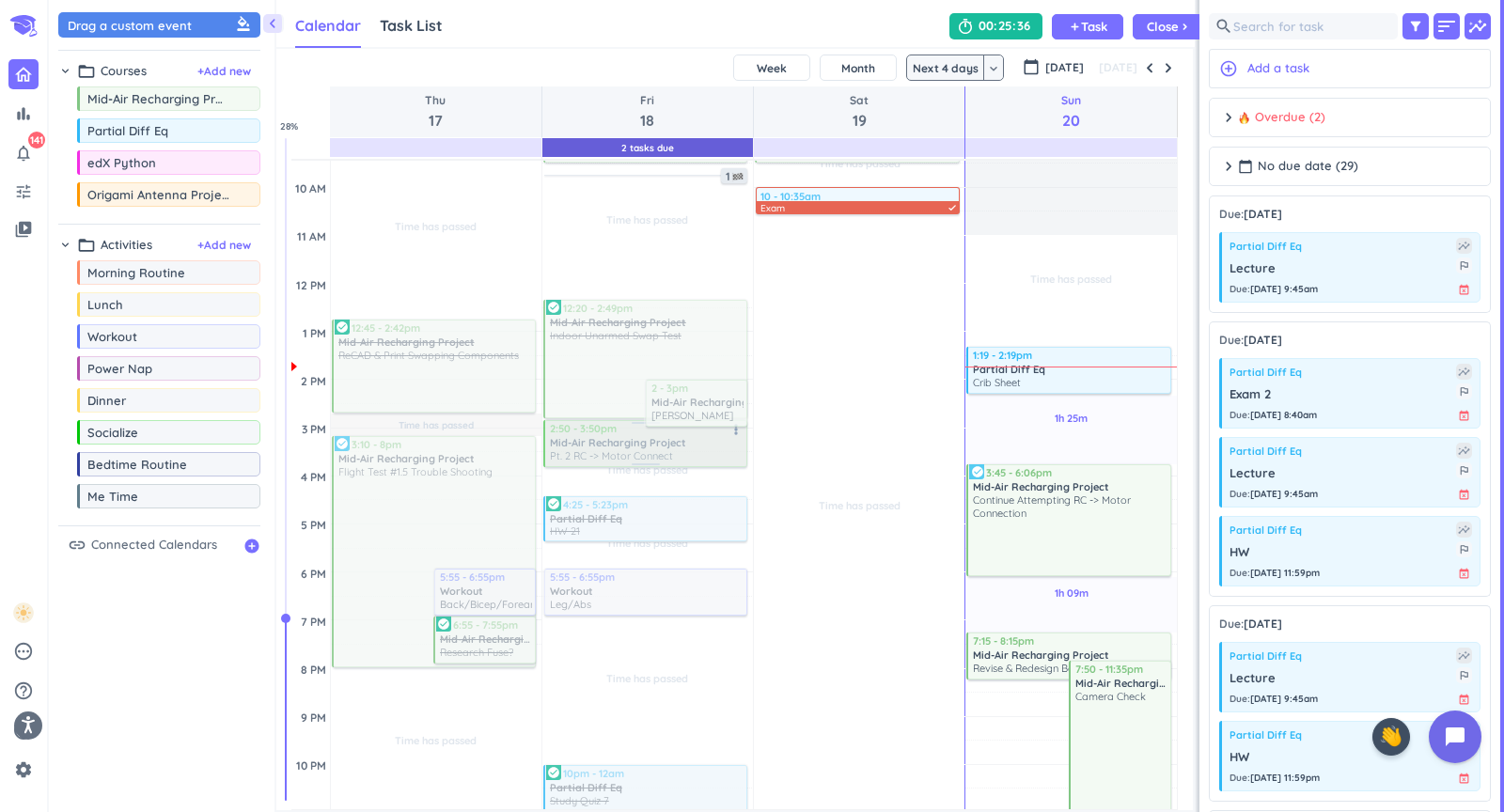 click at bounding box center [645, 444] 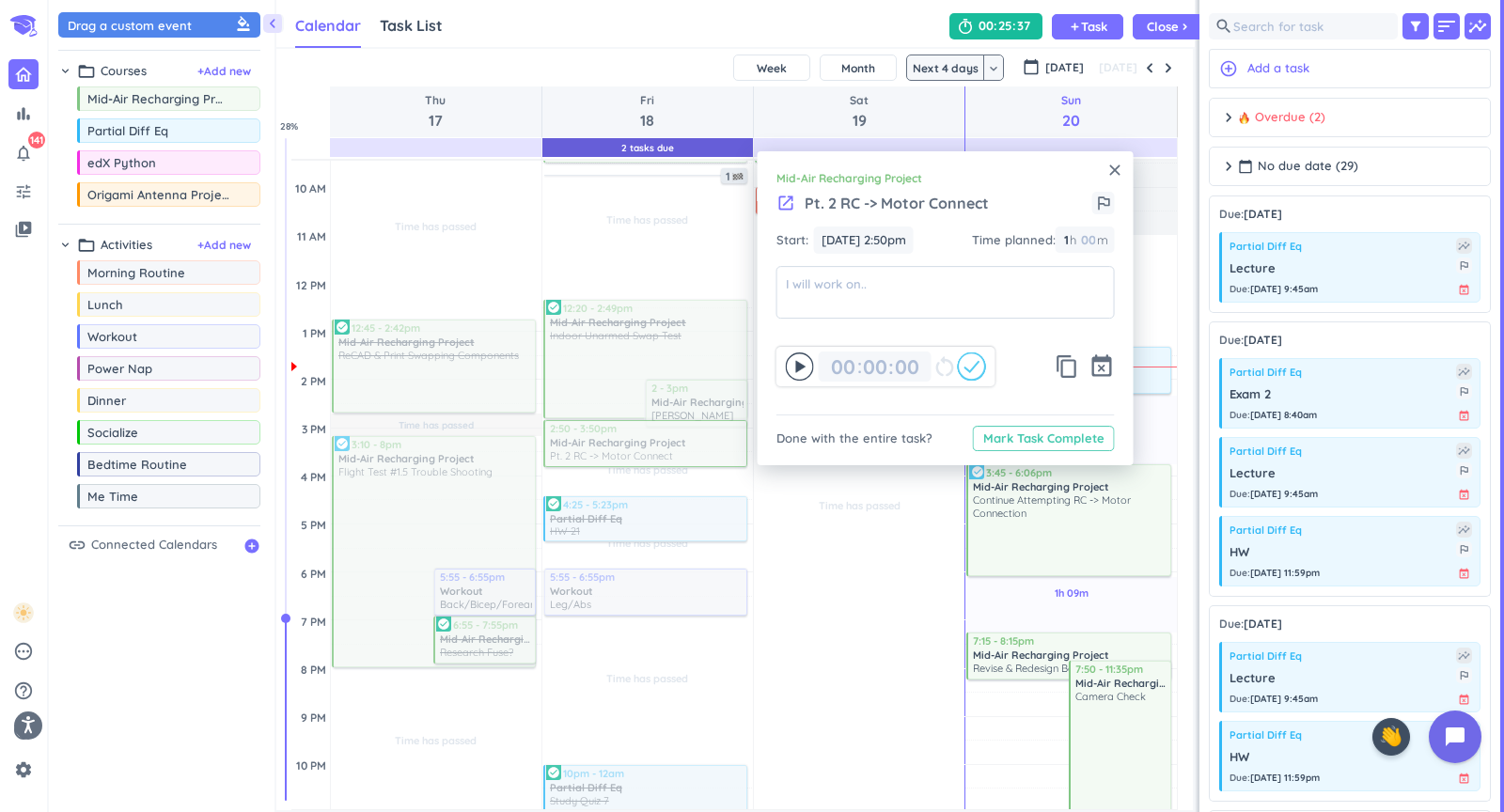 click on "Mark Task Complete" at bounding box center [1043, 438] 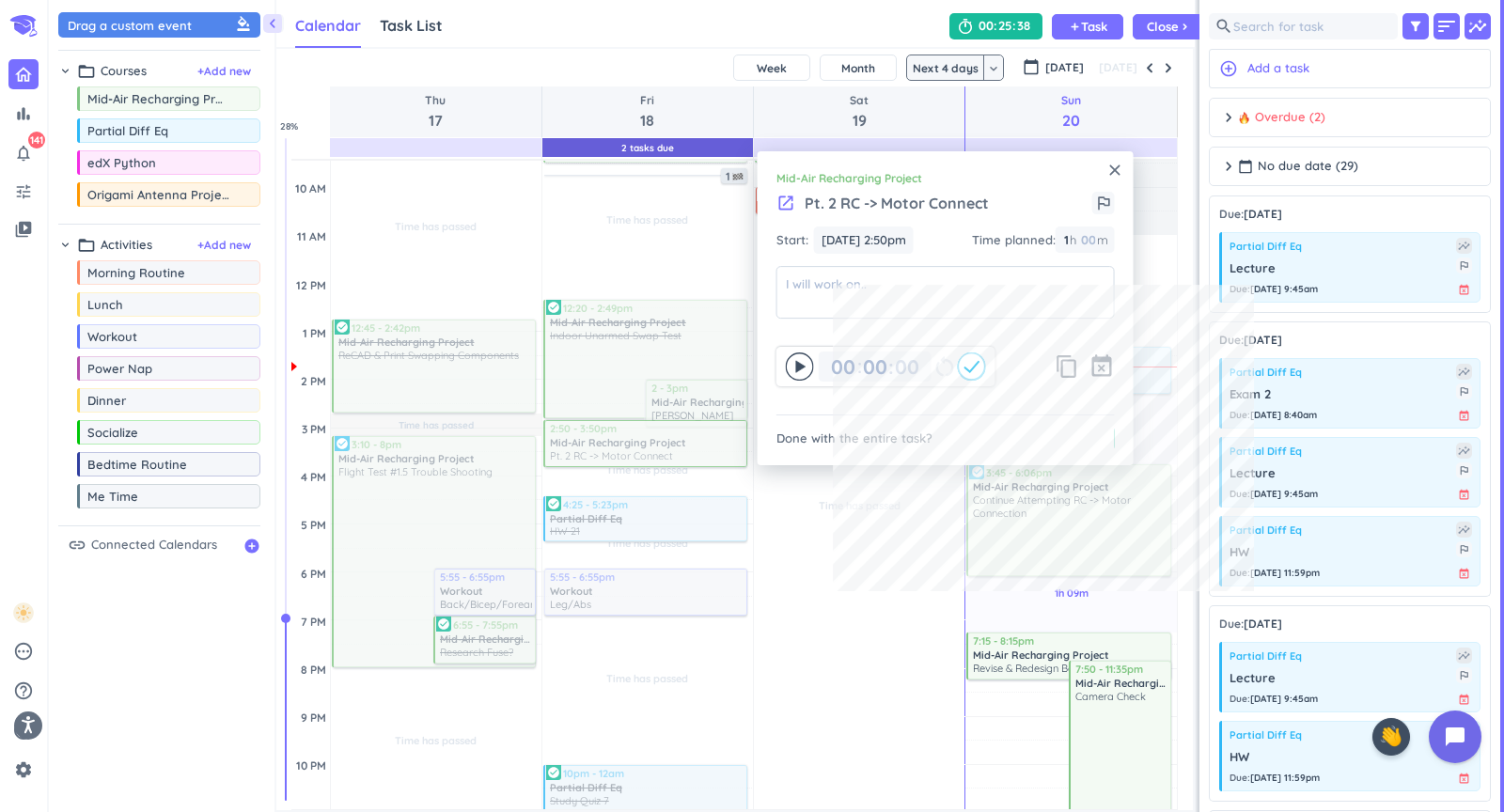 type on "01" 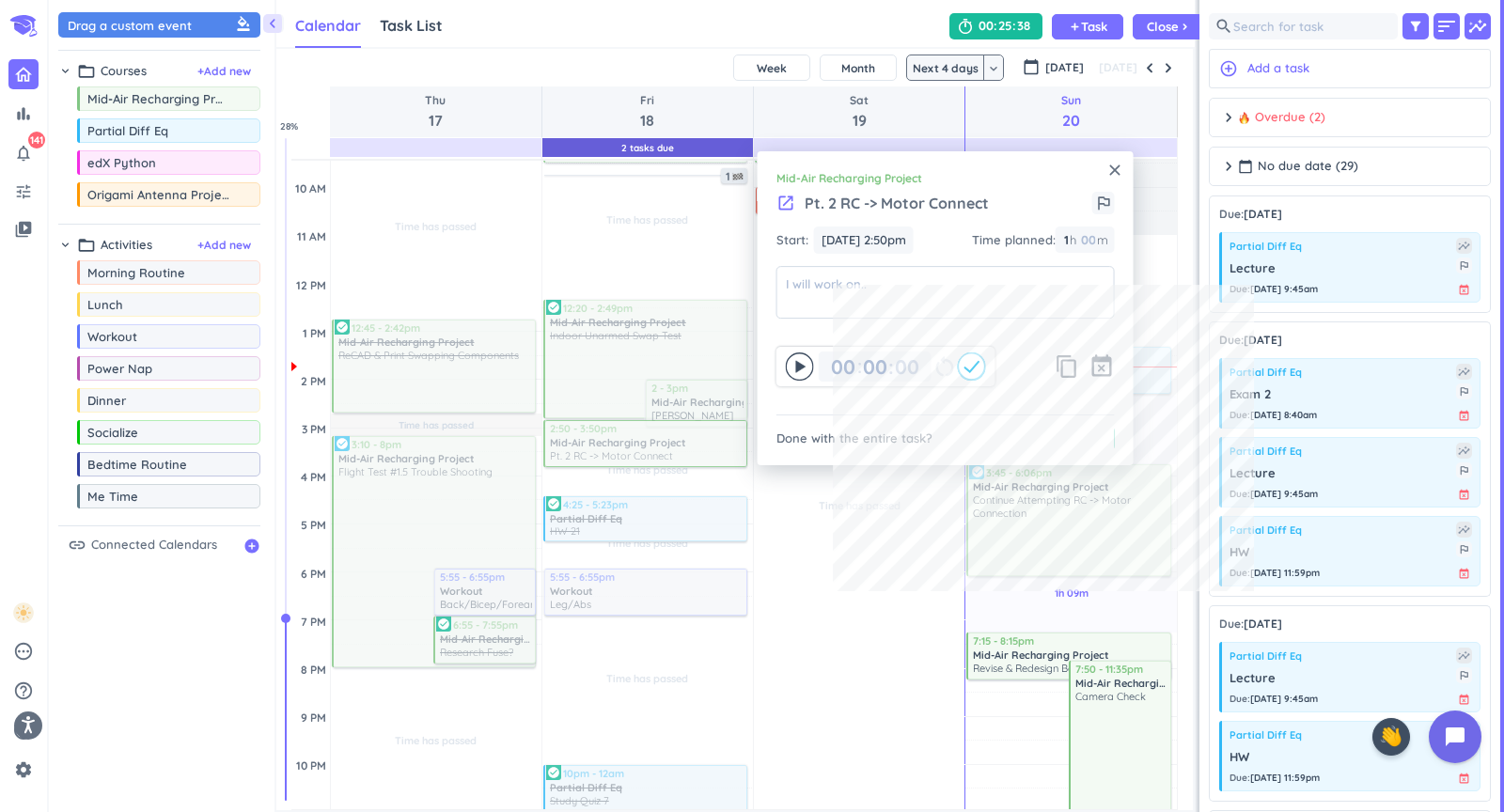 type on "00" 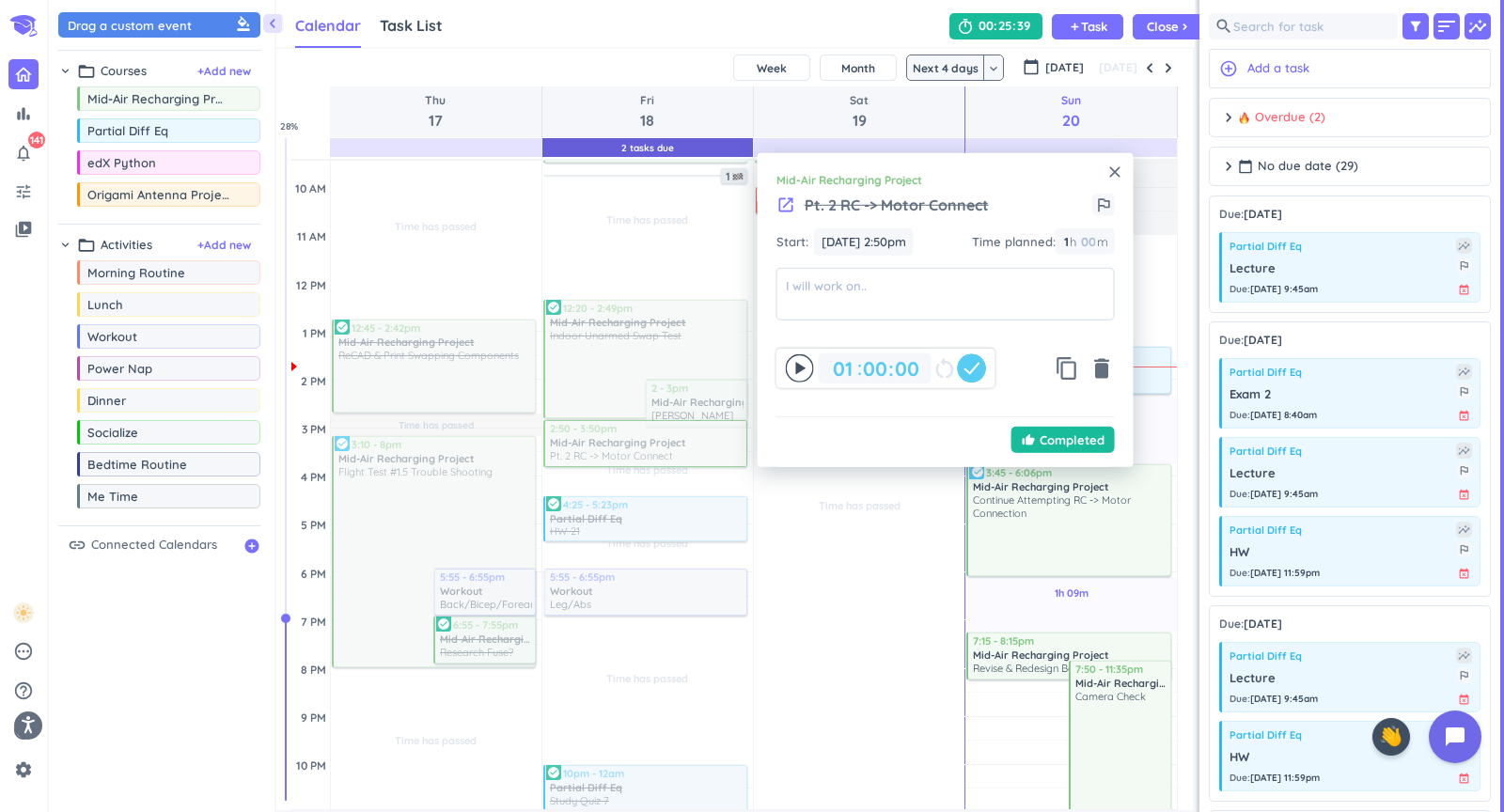 click on "close" at bounding box center (1115, 172) 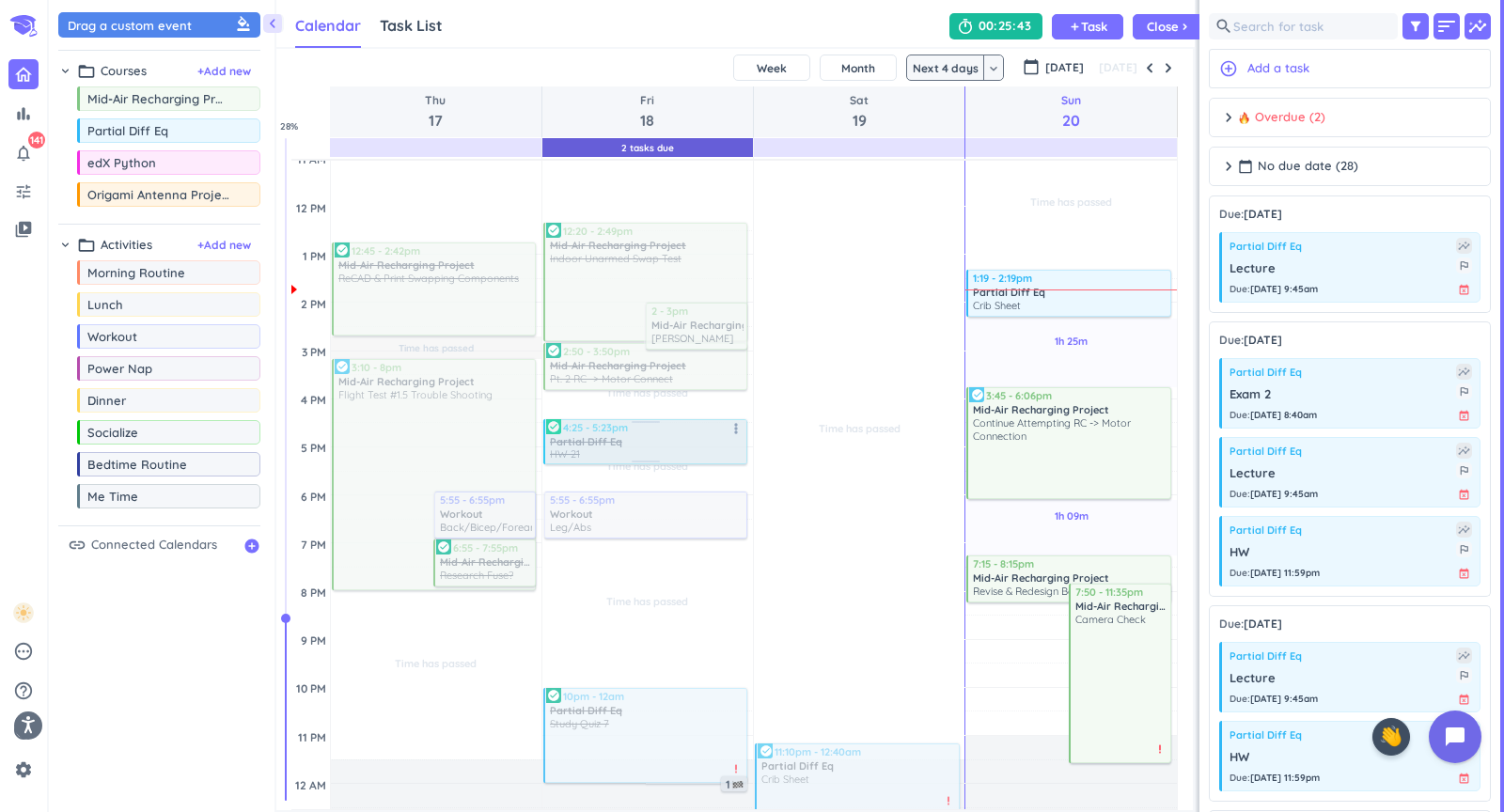 scroll, scrollTop: 365, scrollLeft: 0, axis: vertical 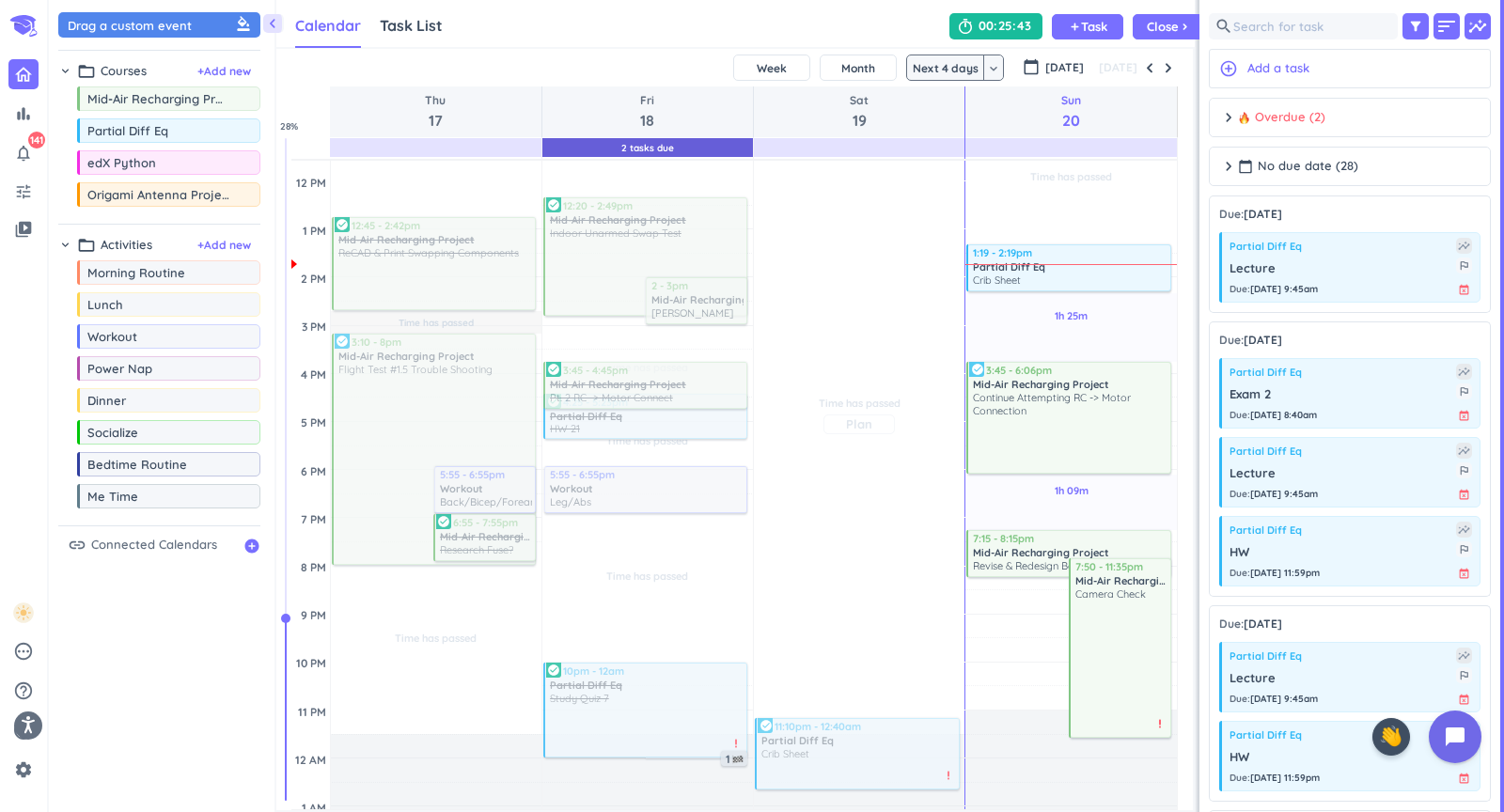 click on "Time has passed Past due Plan Time has passed Past due Plan Time has passed Past due Plan Time has passed Adjust Awake Time Adjust Awake Time 3:10 - 8pm Mid-Air Recharging Project Flight Test #1.5 Trouble Shooting  more_vert check_circle   5:55 - 6:55pm Workout delete_outline Back/Bicep/Forearms 6:55 - 7:55pm Mid-Air Recharging Project Research Fuse? more_vert check_circle   8:40 - 9:24am Lecture 9.4 pt. 2 more_vert check_circle   12:45 - 2:42pm Mid-Air Recharging Project ReCAD & Print Swapping Components more_vert check_circle   Time has passed Past due Plan Time has passed Past due Plan Time has passed Past due Plan Time has passed Past due Plan Time has passed Past due Plan Adjust Awake Time Adjust Awake Time 12:20 - 2:49pm Mid-Air Recharging Project Indoor Unarmed Swap Test more_vert check_circle   2 - 3pm Mid-Air Recharging Project delete_outline [PERSON_NAME] 2:50 - 3:50pm Mid-Air Recharging Project Pt. 2 RC -> Motor Connect more_vert check_circle   10pm - 12am Partial Diff Eq Study Quiz 7 more_vert" at bounding box center (734, 373) 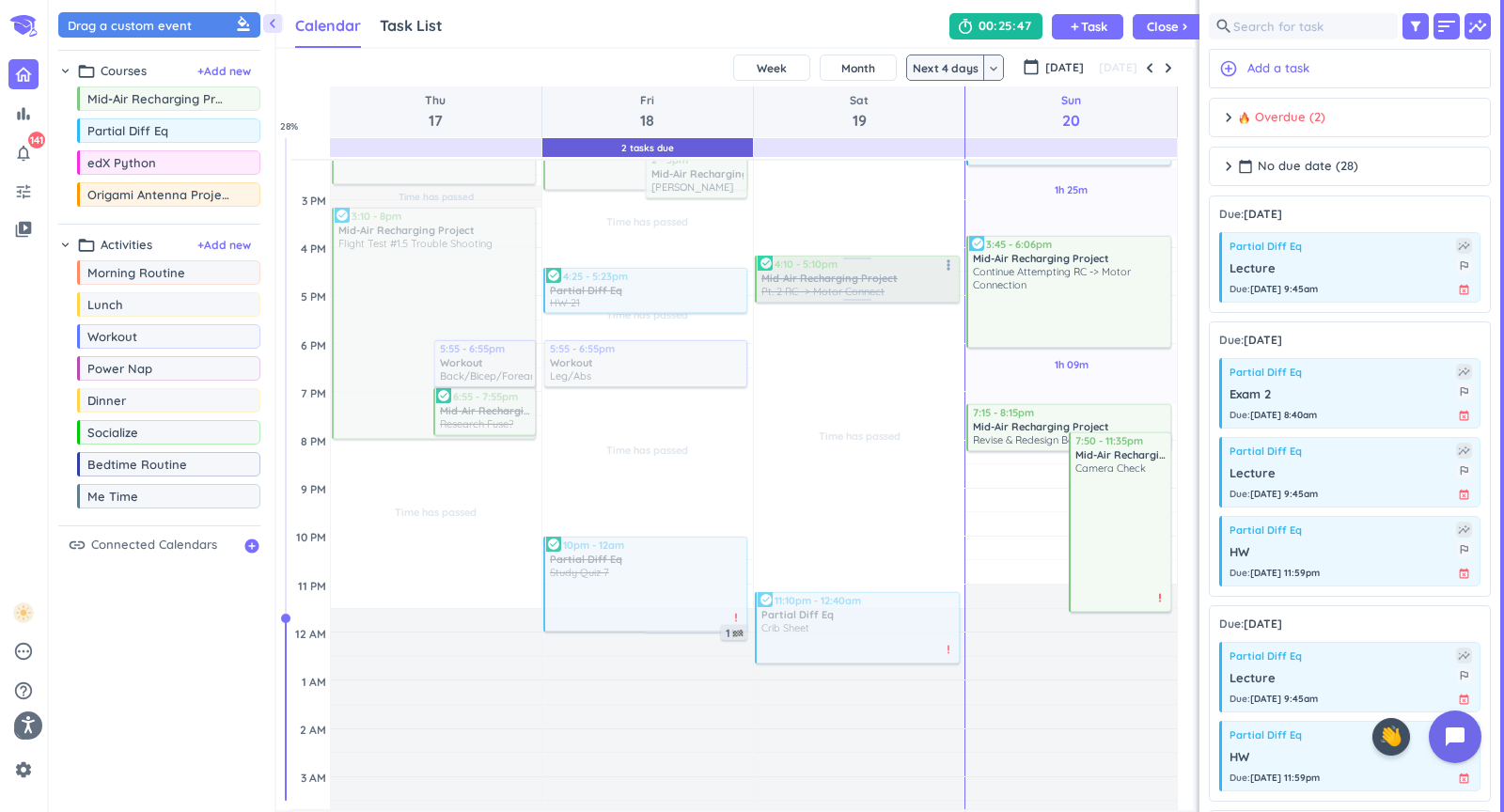 scroll, scrollTop: 505, scrollLeft: 0, axis: vertical 